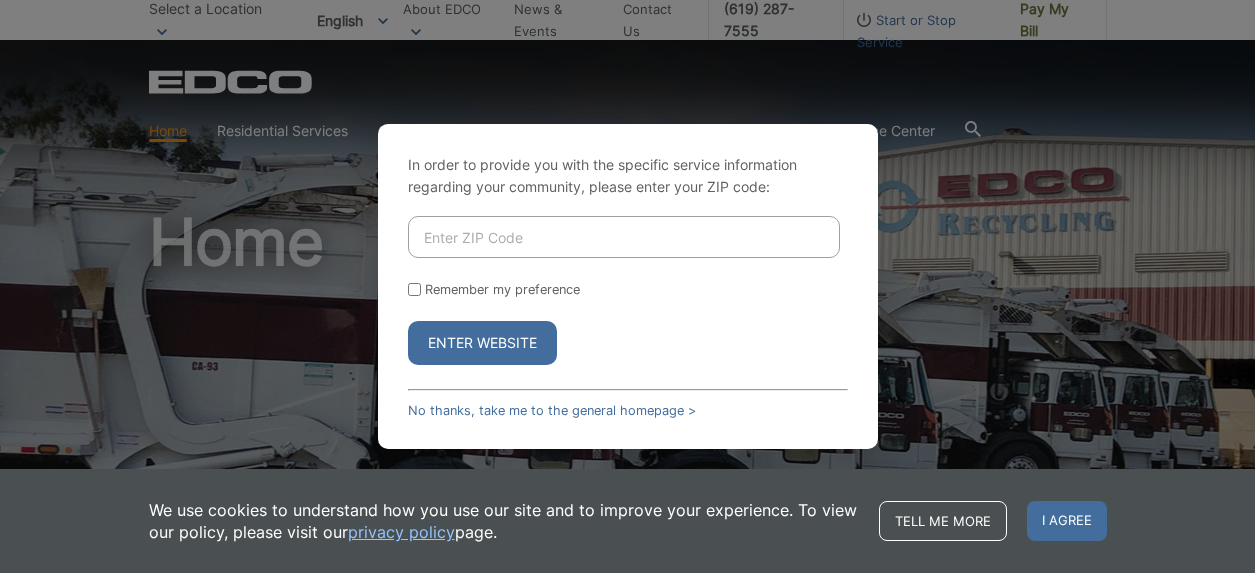 scroll, scrollTop: 0, scrollLeft: 0, axis: both 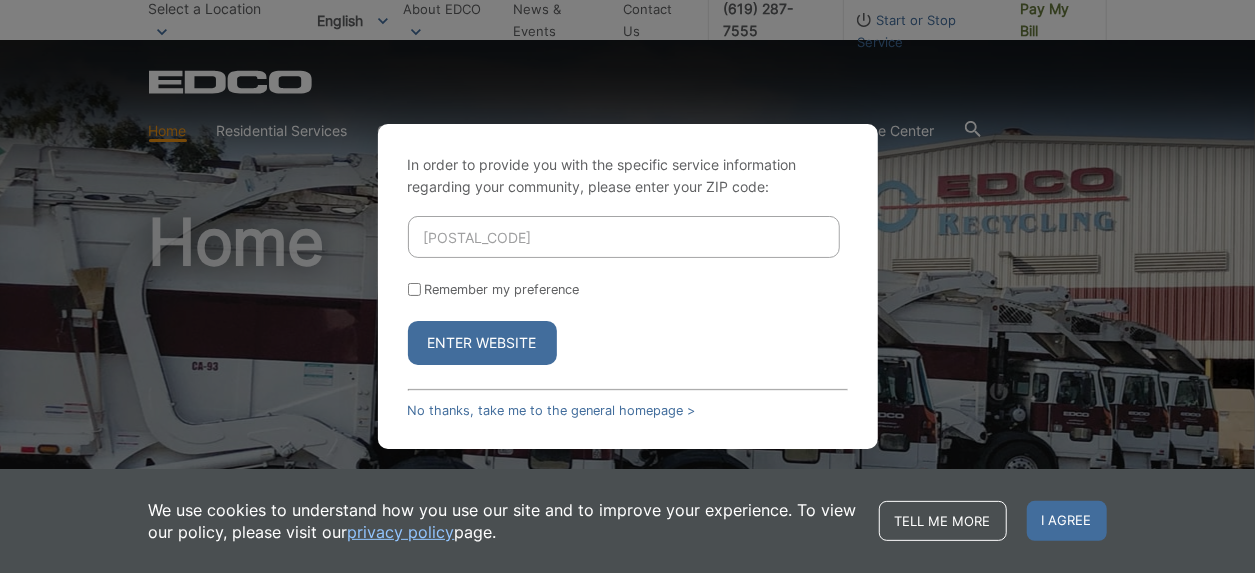 type on "91902" 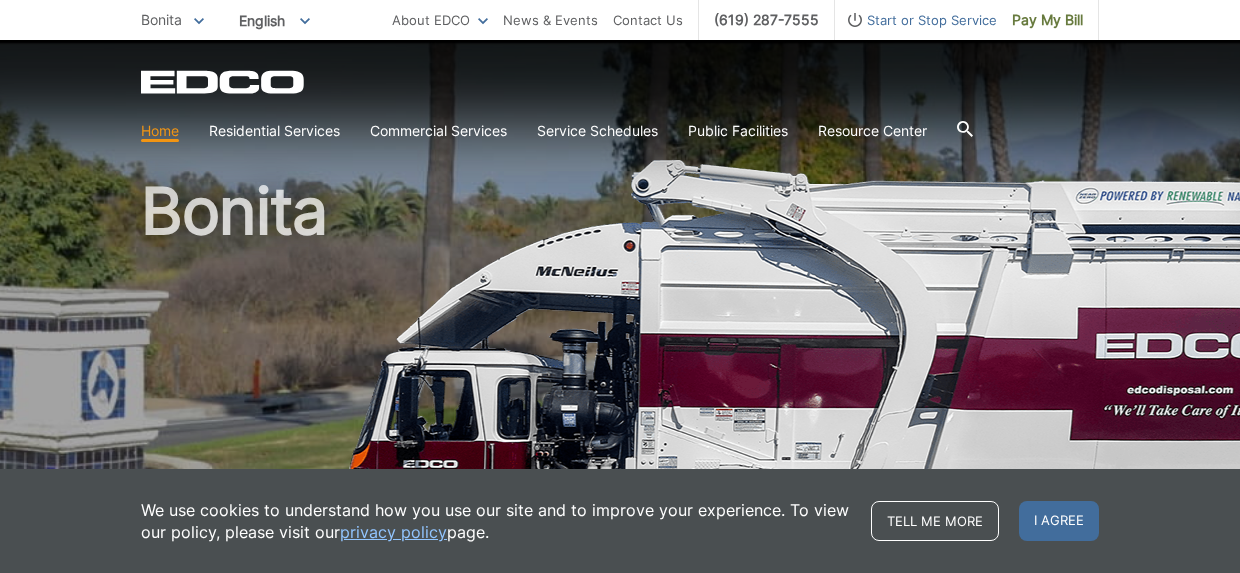 scroll, scrollTop: 32, scrollLeft: 0, axis: vertical 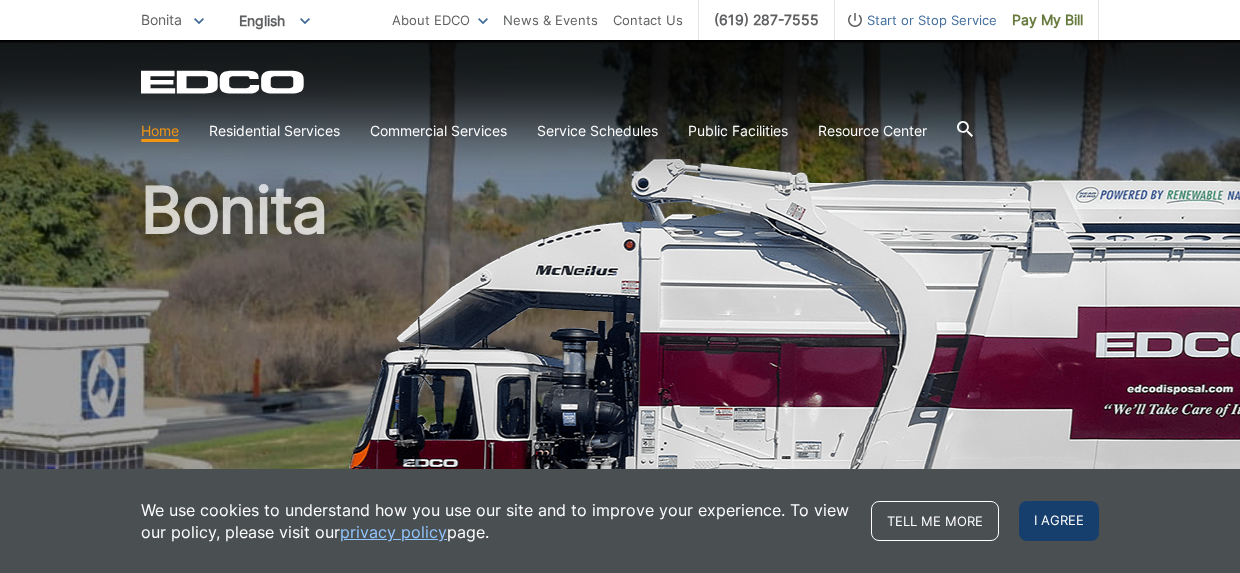 click on "I agree" at bounding box center (1059, 521) 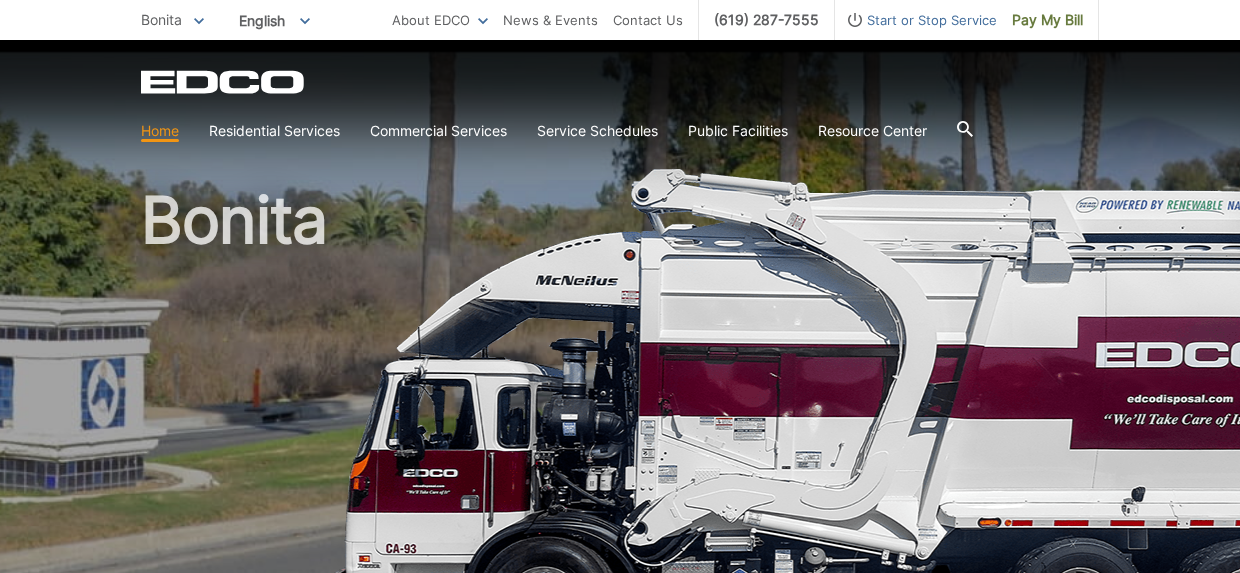 scroll, scrollTop: 0, scrollLeft: 0, axis: both 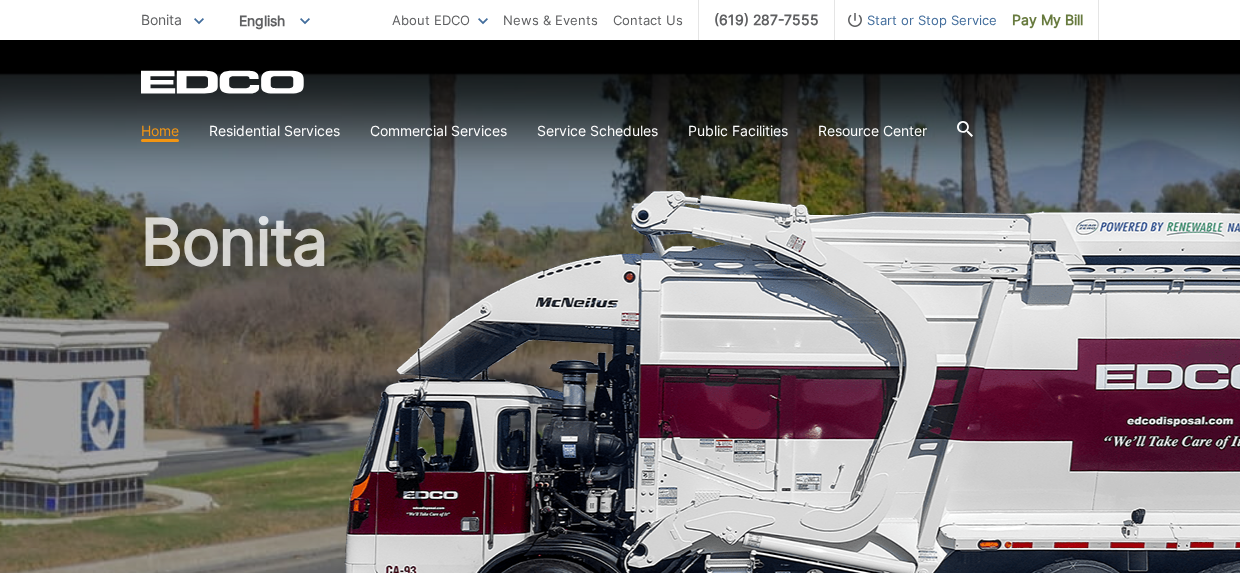 click on "Bonita" at bounding box center [620, 429] 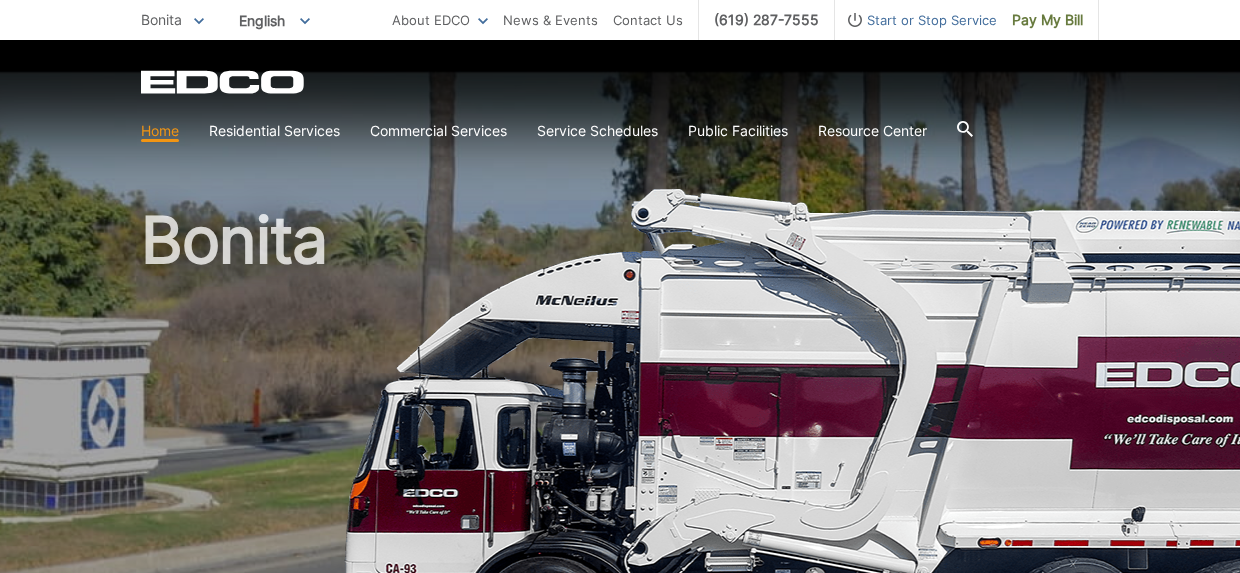 click on "Bonita" at bounding box center (620, 427) 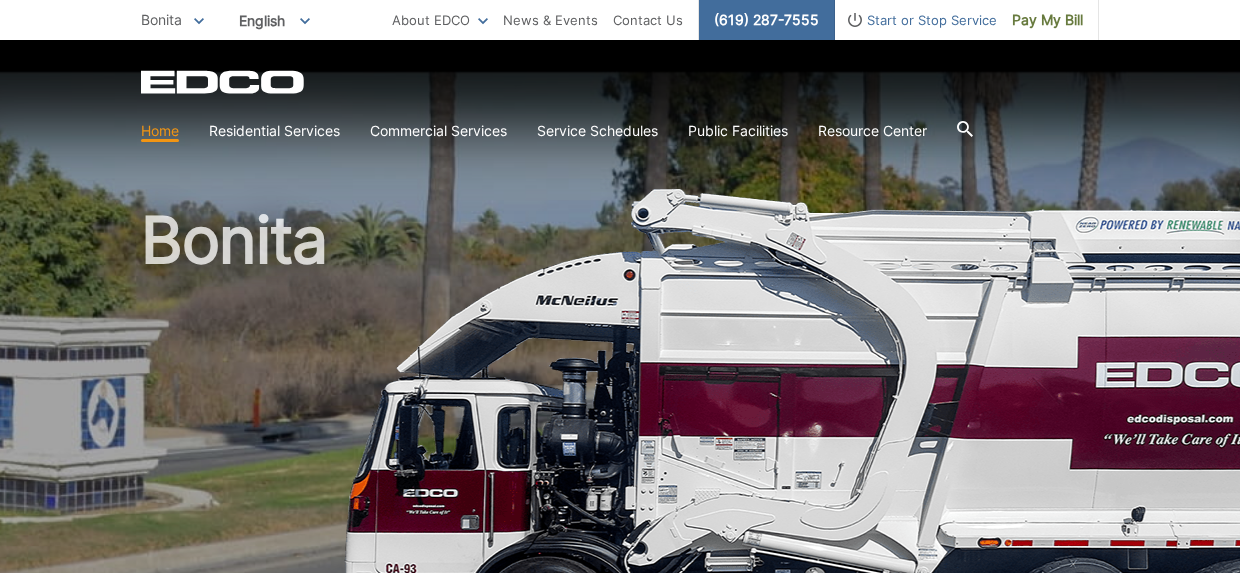 click on "(619) 287-7555" at bounding box center [767, 20] 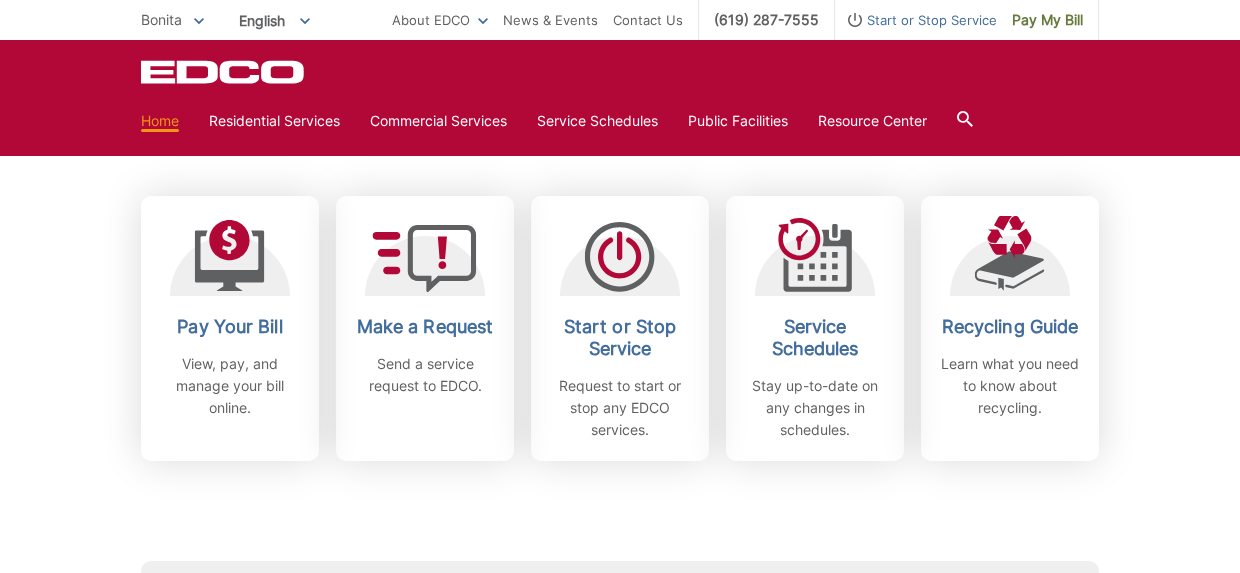 scroll, scrollTop: 546, scrollLeft: 0, axis: vertical 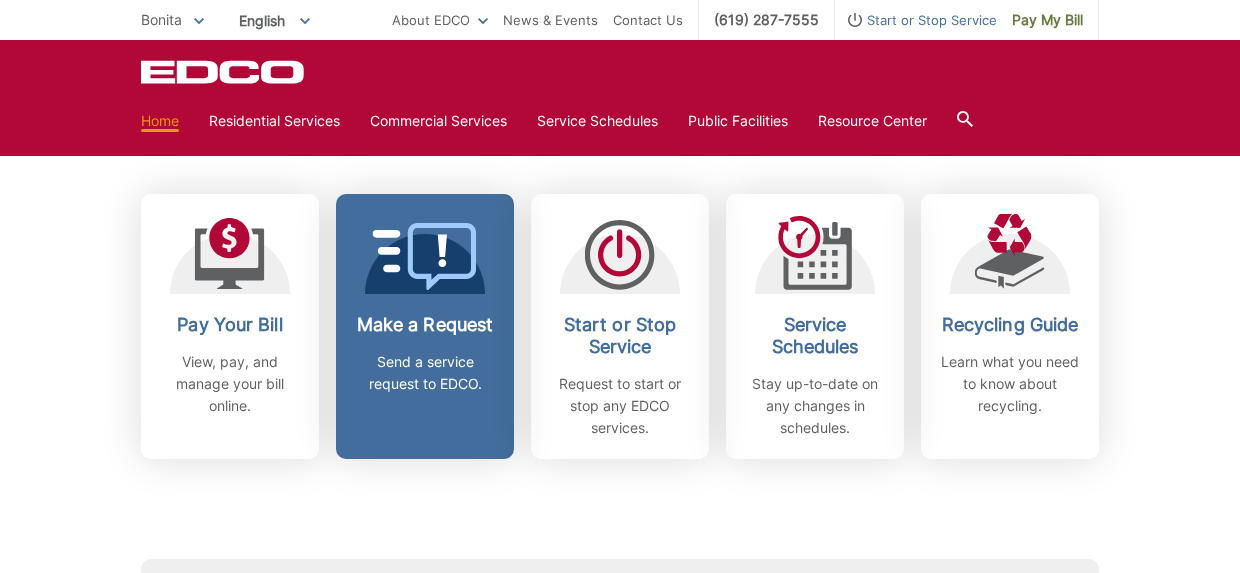 click on "Send a service request to EDCO." at bounding box center (425, 373) 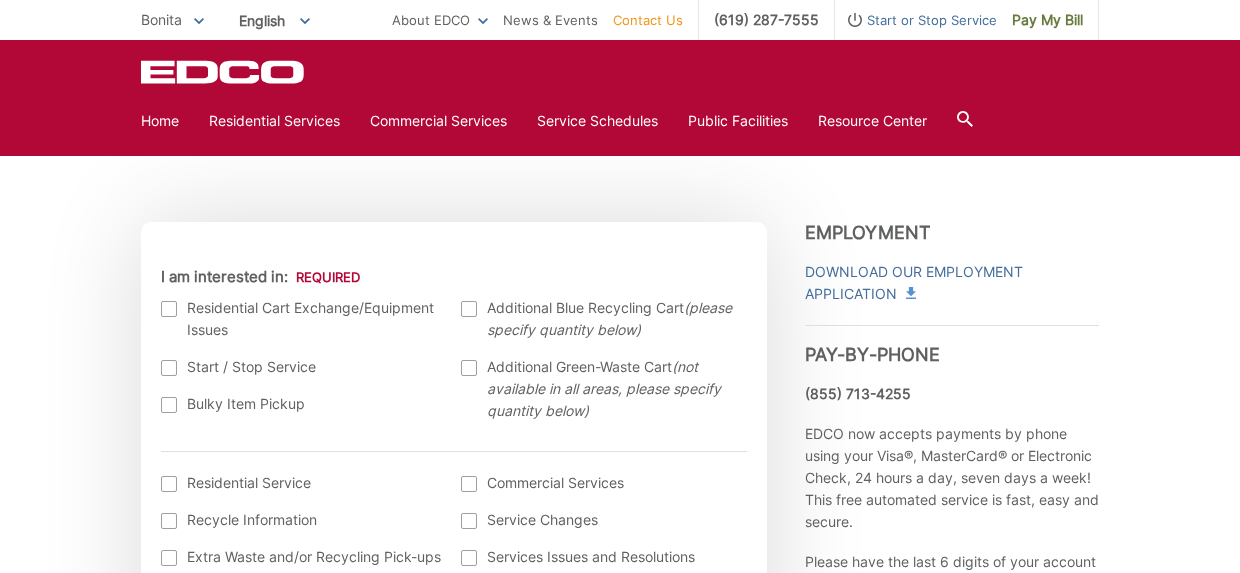 scroll, scrollTop: 543, scrollLeft: 0, axis: vertical 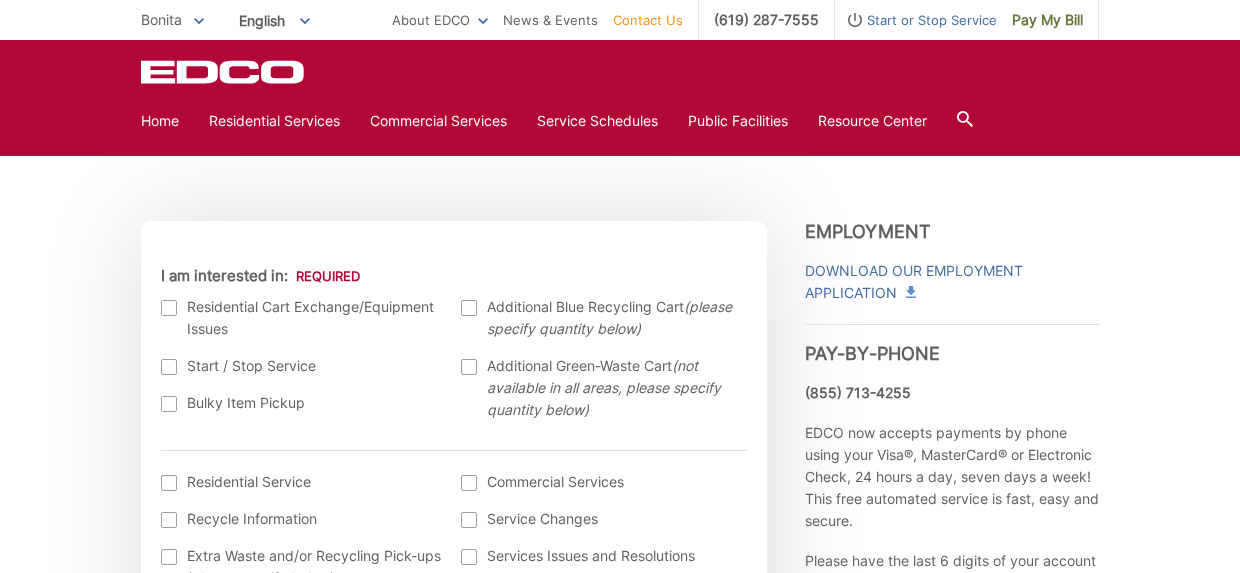 click at bounding box center [169, 308] 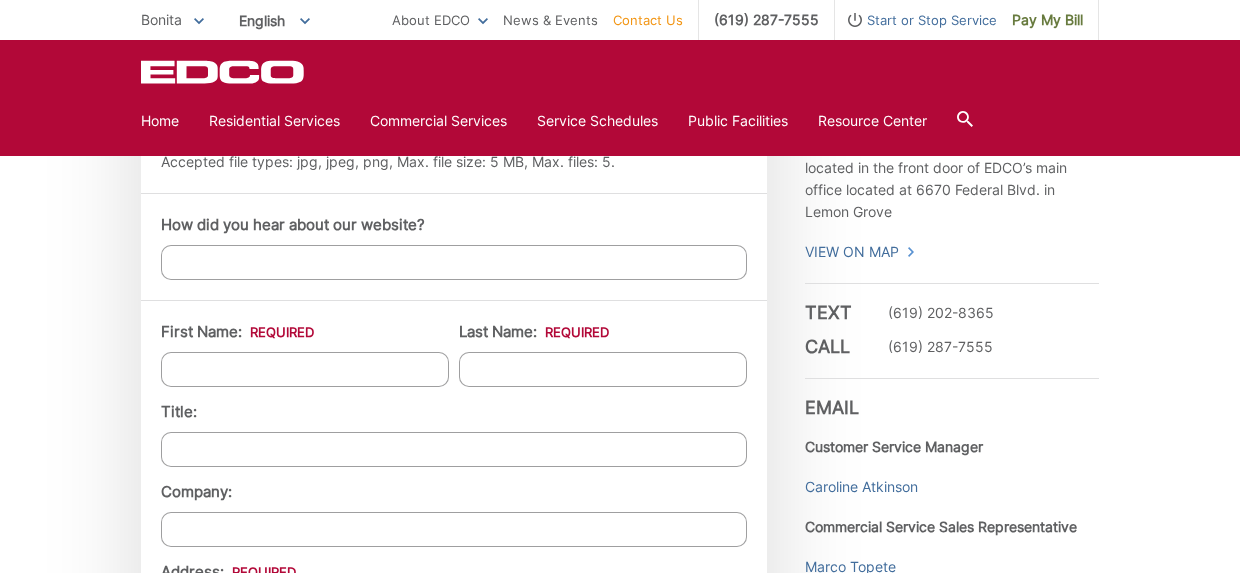 scroll, scrollTop: 1488, scrollLeft: 0, axis: vertical 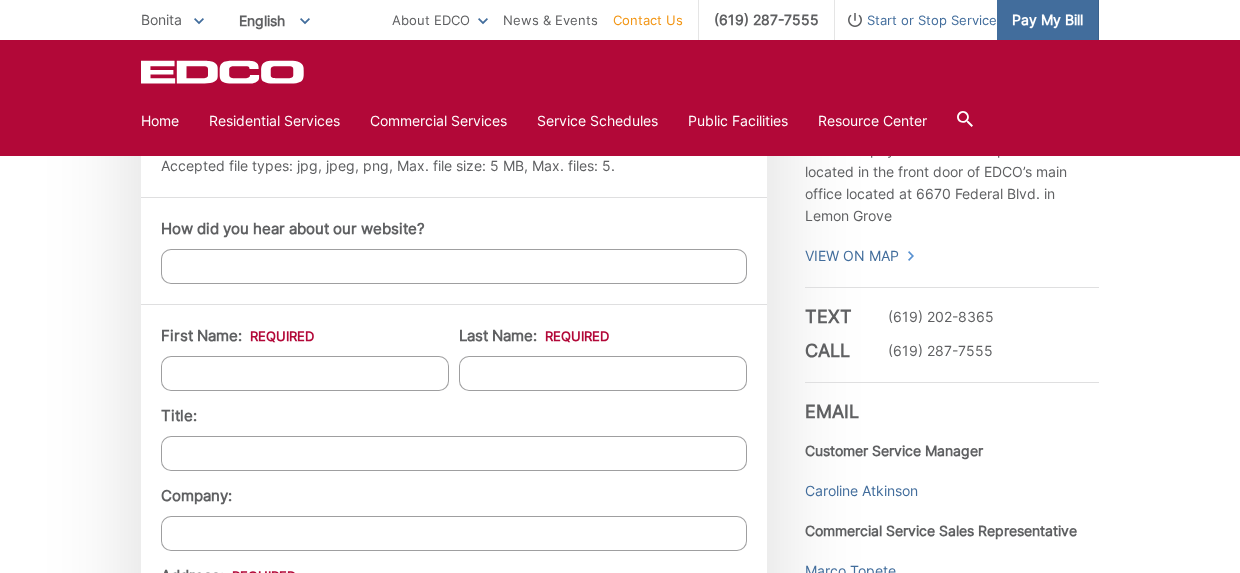 click on "Pay My Bill" at bounding box center [1048, 20] 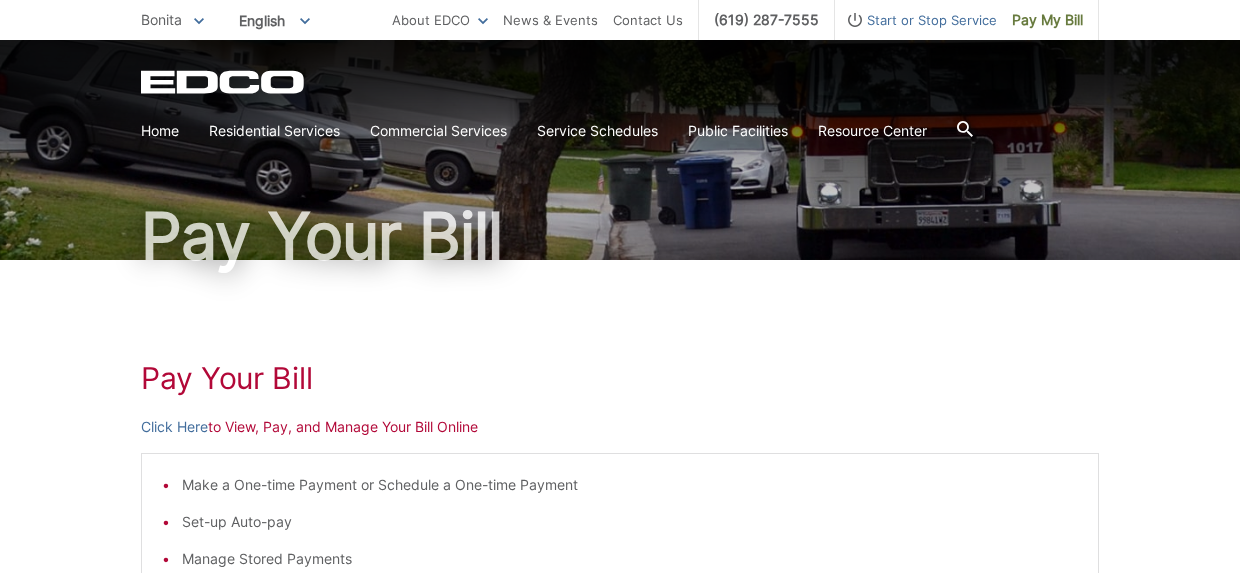 scroll, scrollTop: 256, scrollLeft: 0, axis: vertical 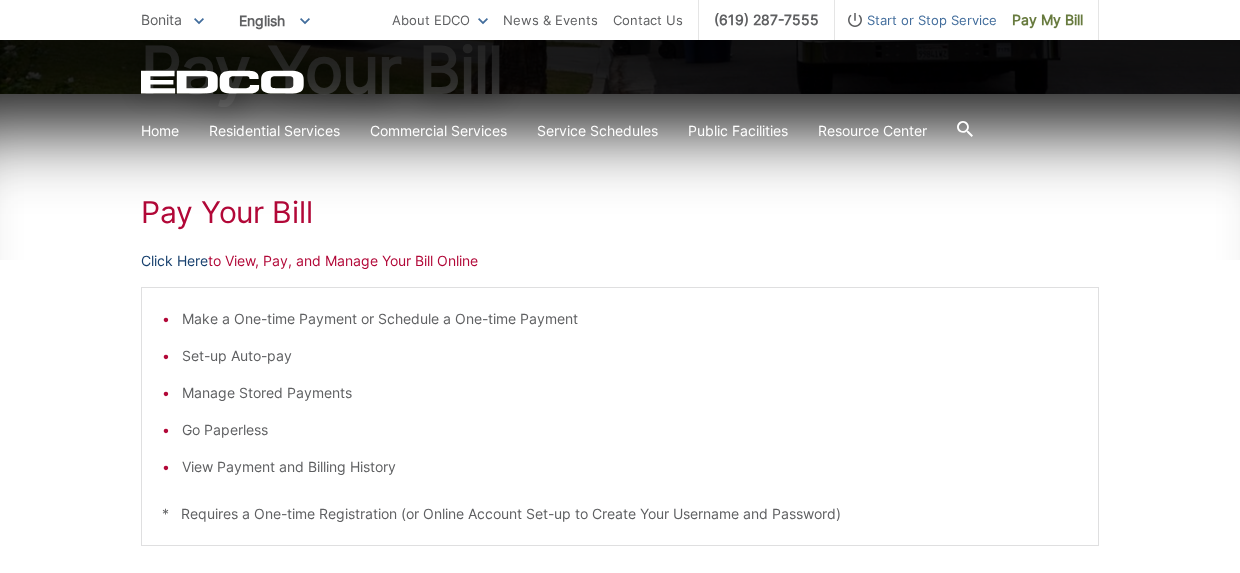 click on "Click Here" at bounding box center (174, 261) 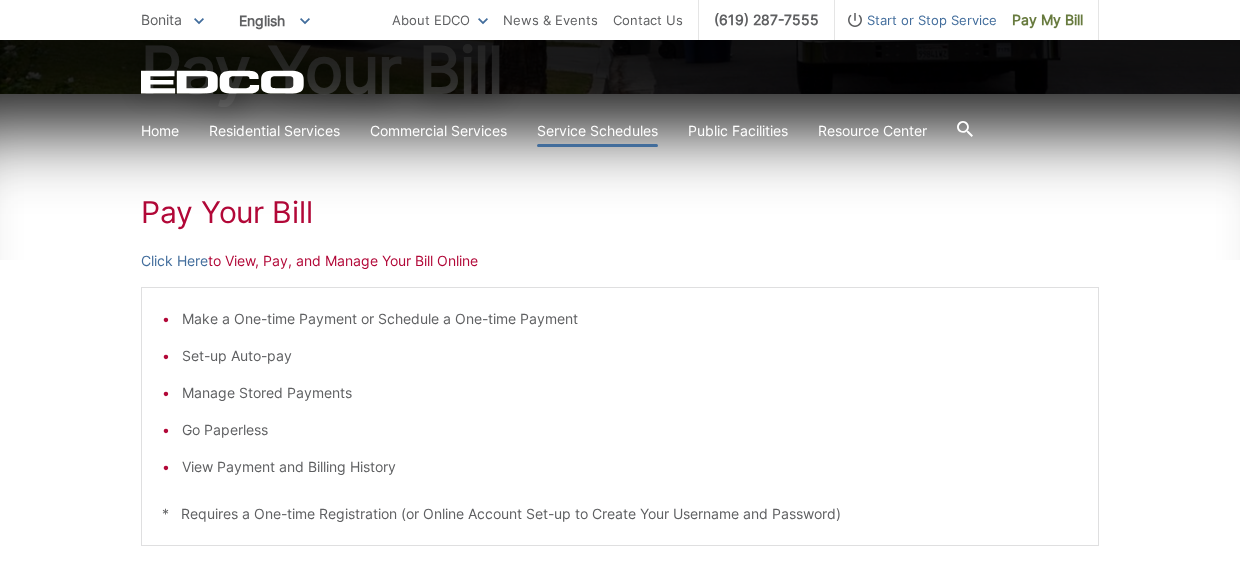 click on "Service Schedules" at bounding box center [597, 131] 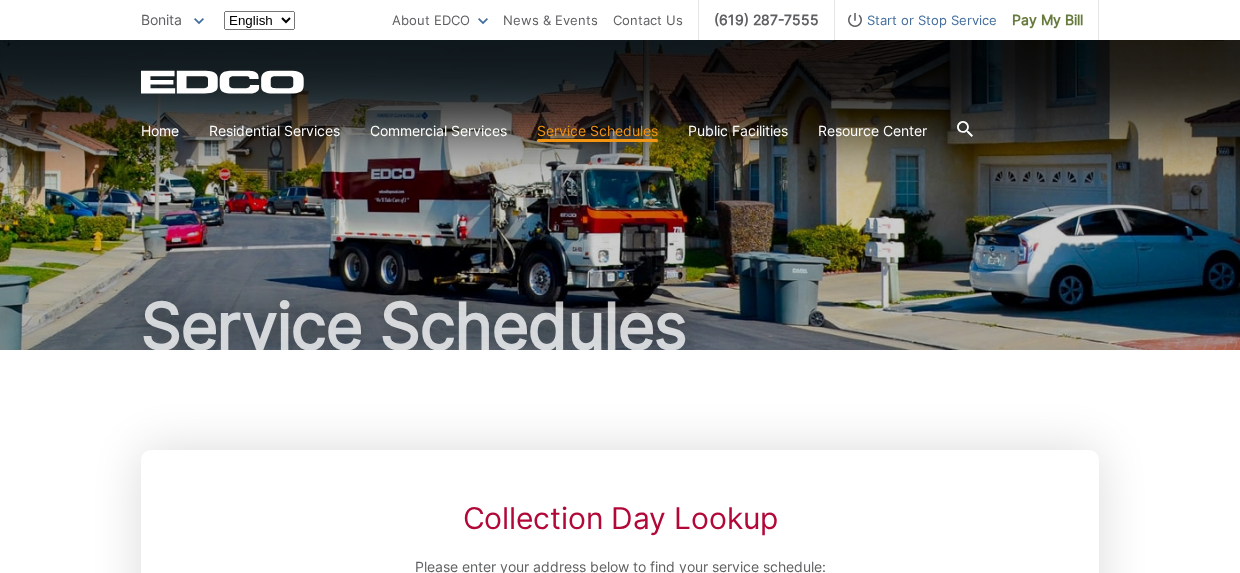 scroll, scrollTop: 0, scrollLeft: 0, axis: both 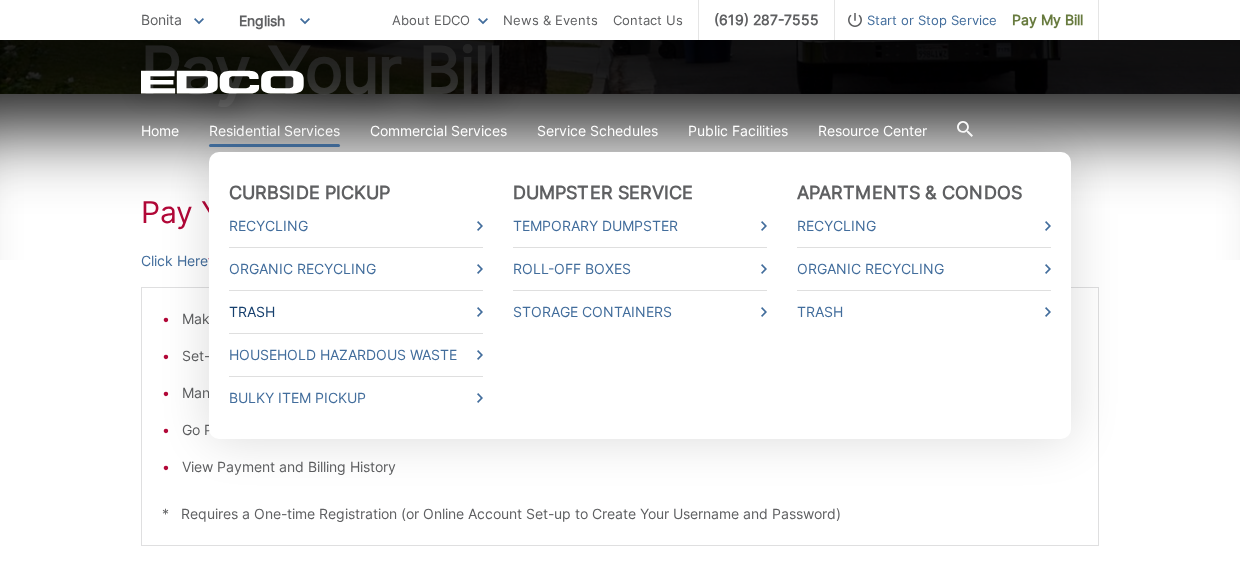 click on "Trash" at bounding box center [356, 312] 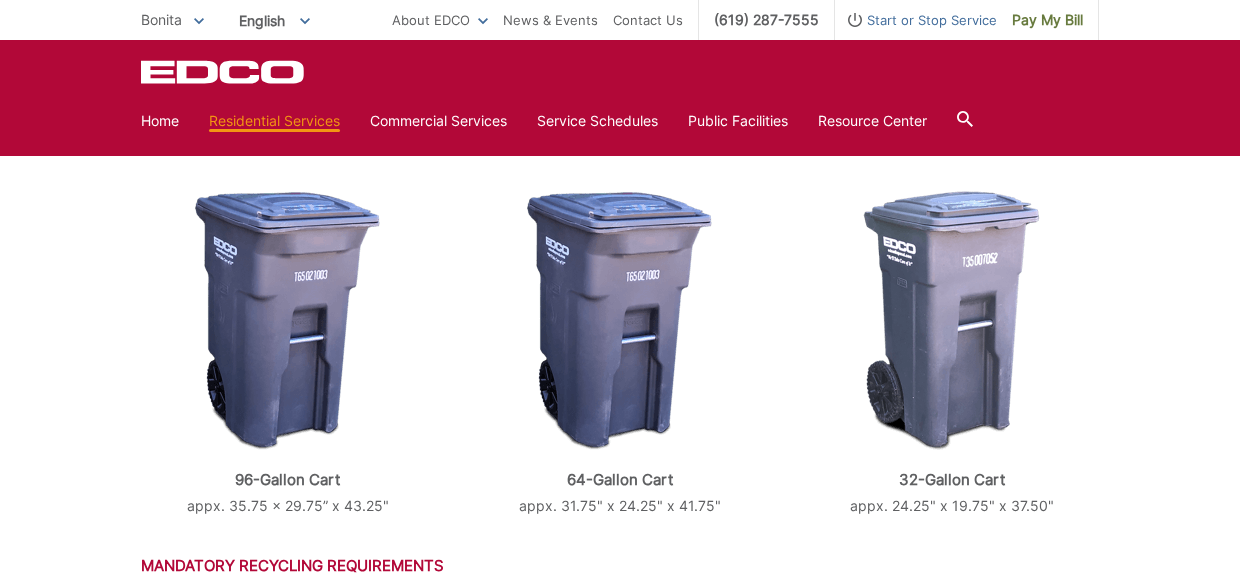 scroll, scrollTop: 0, scrollLeft: 0, axis: both 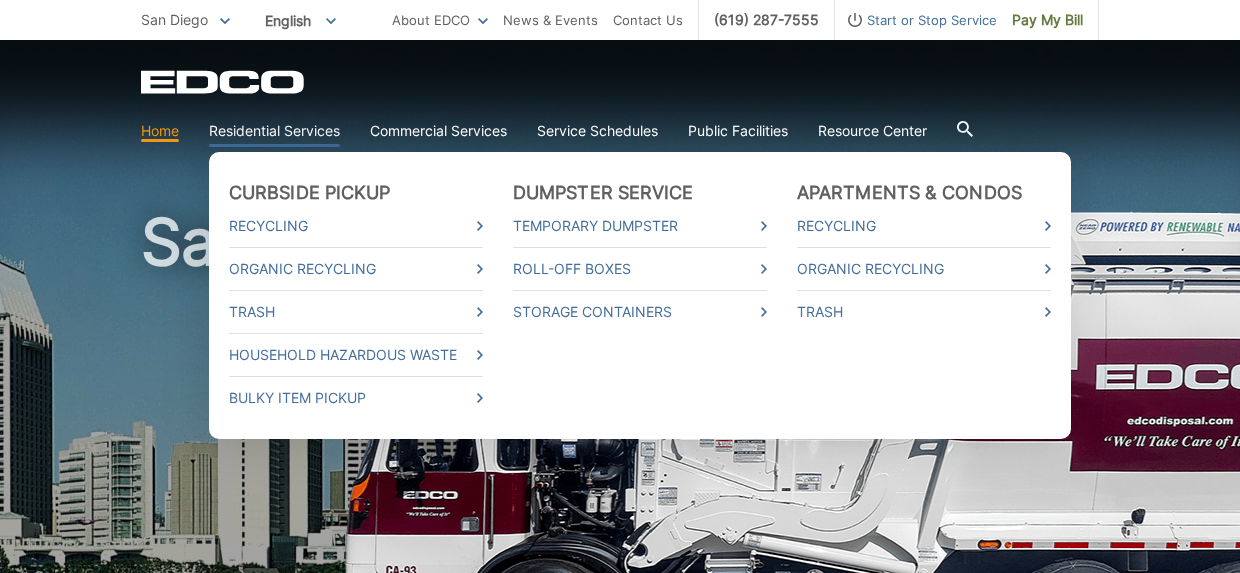 click on "Residential Services" at bounding box center (274, 131) 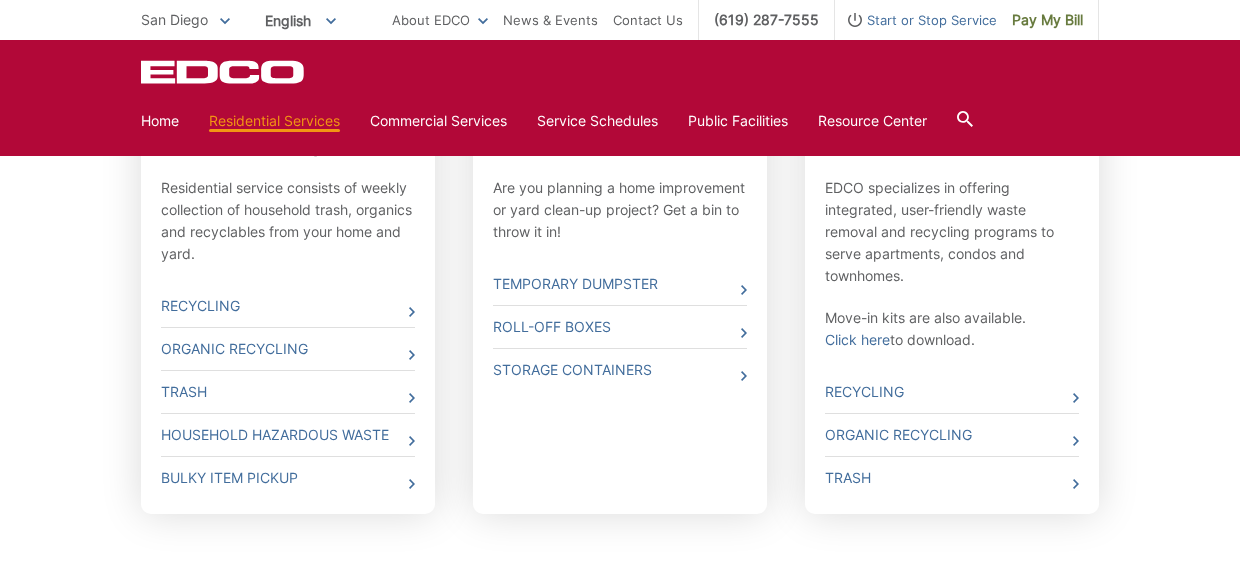 scroll, scrollTop: 734, scrollLeft: 0, axis: vertical 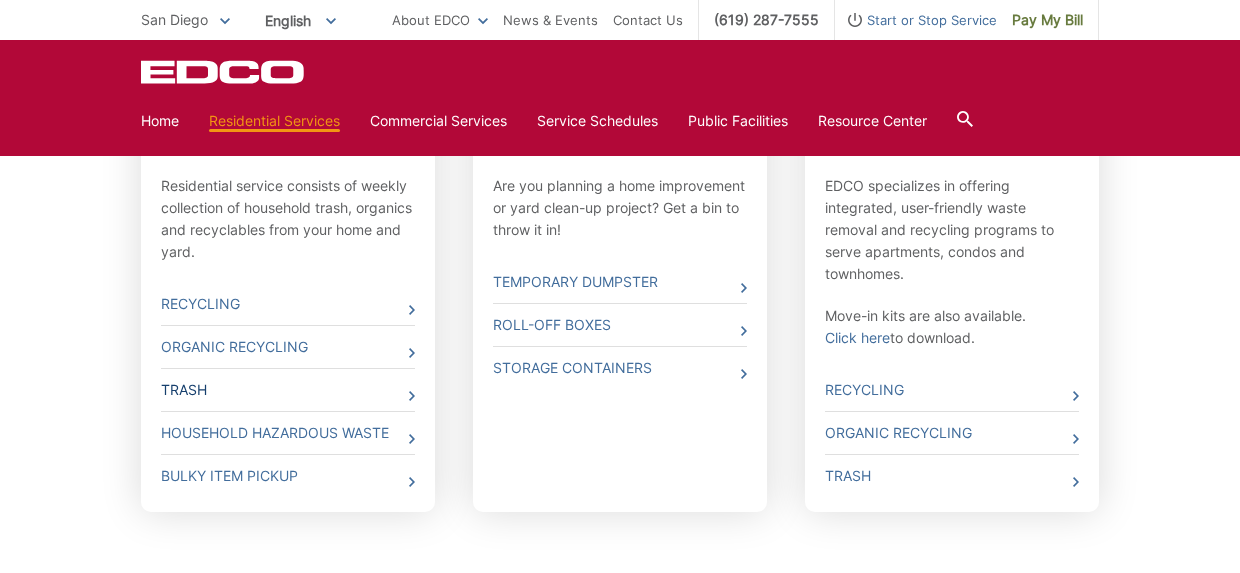 click on "Trash" at bounding box center (288, 390) 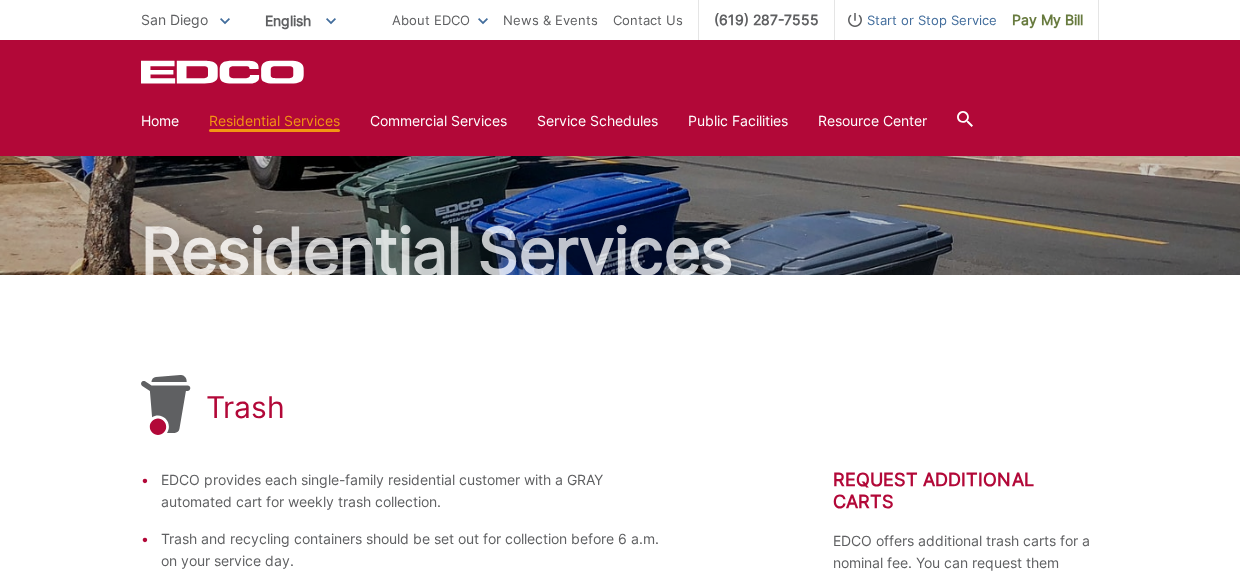 scroll, scrollTop: 0, scrollLeft: 0, axis: both 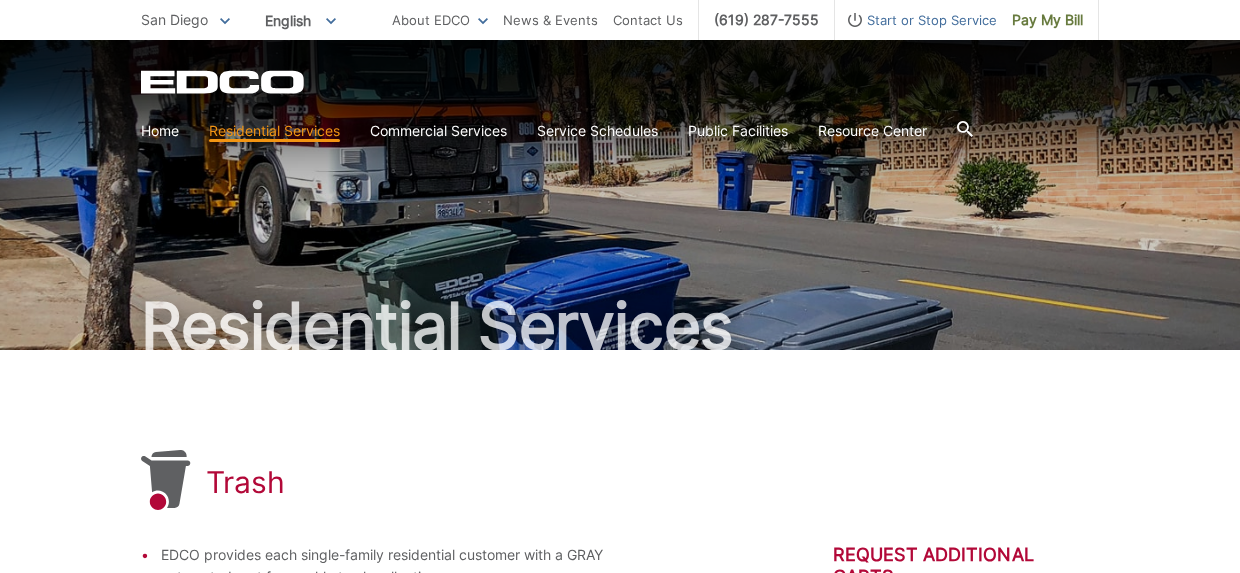 click on "Residential Services" at bounding box center [274, 131] 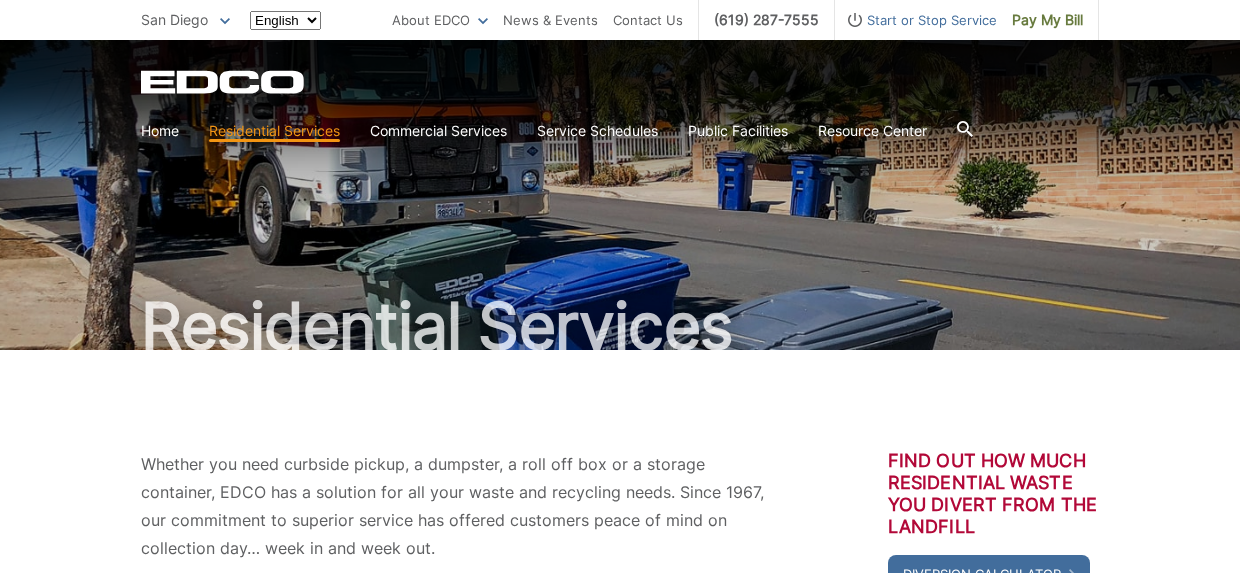 scroll, scrollTop: 0, scrollLeft: 0, axis: both 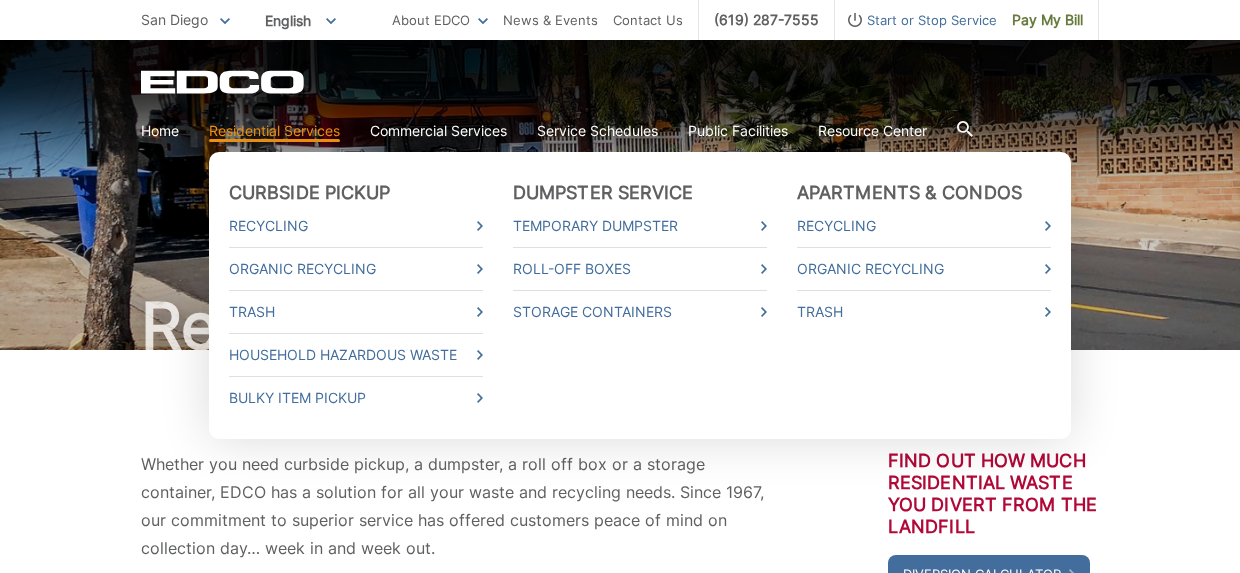 click on "Residential Services" at bounding box center (274, 131) 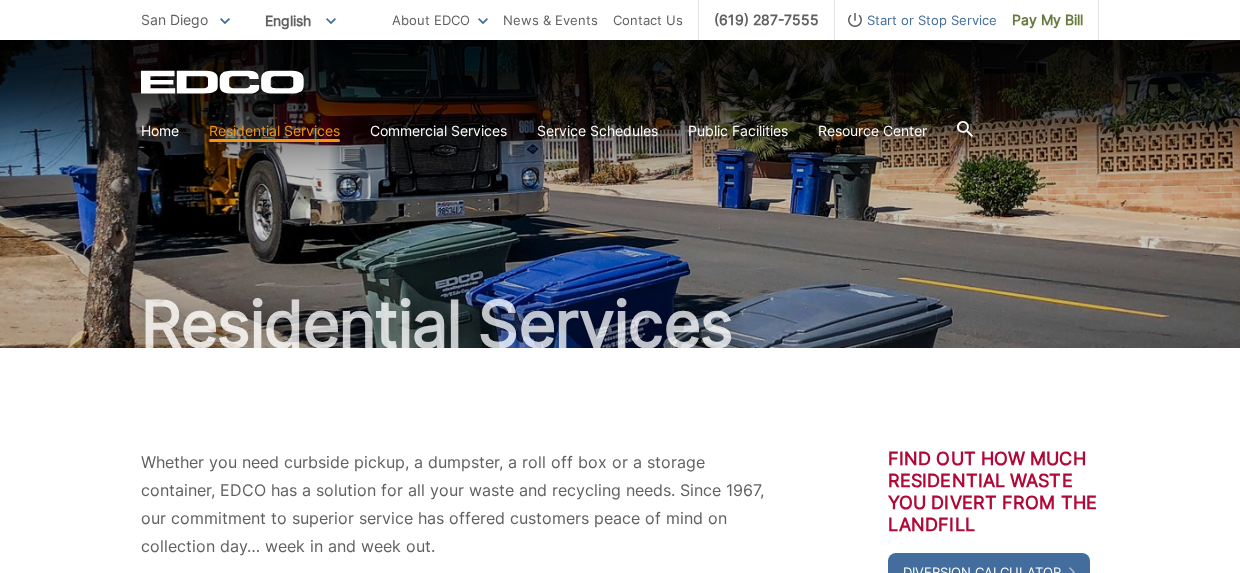 scroll, scrollTop: 3, scrollLeft: 0, axis: vertical 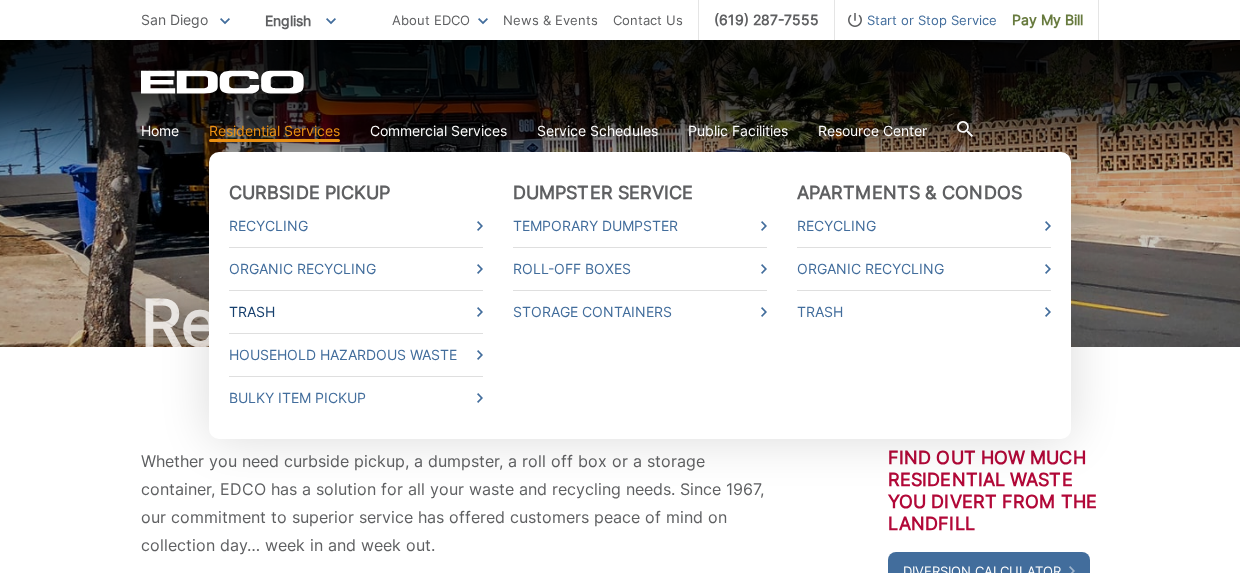 click on "Trash" at bounding box center (356, 312) 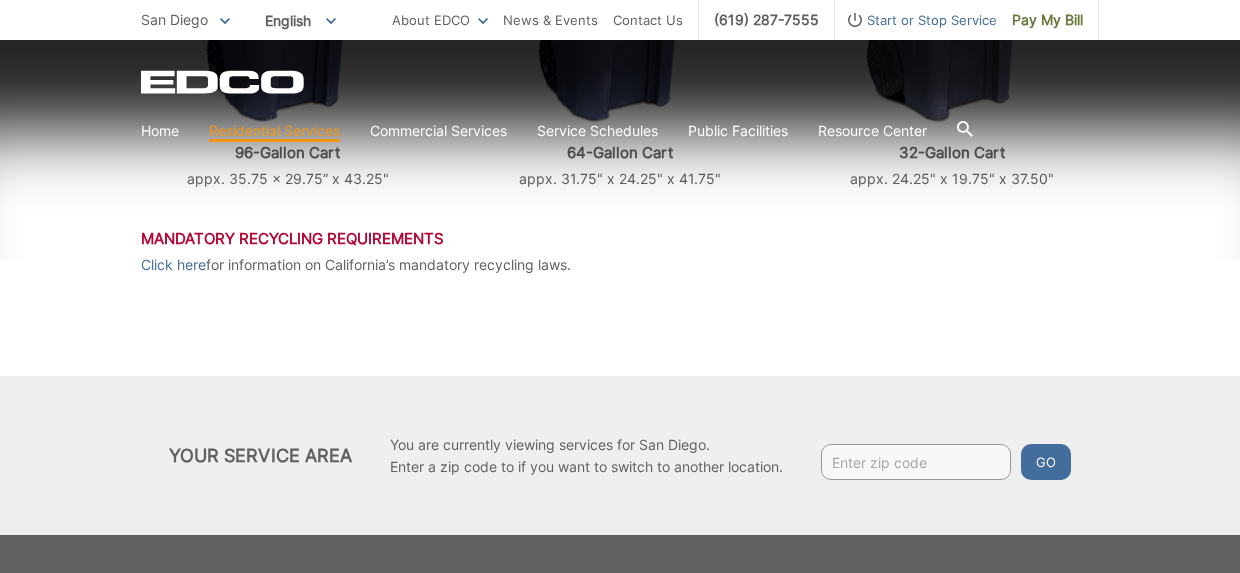 scroll, scrollTop: 1086, scrollLeft: 0, axis: vertical 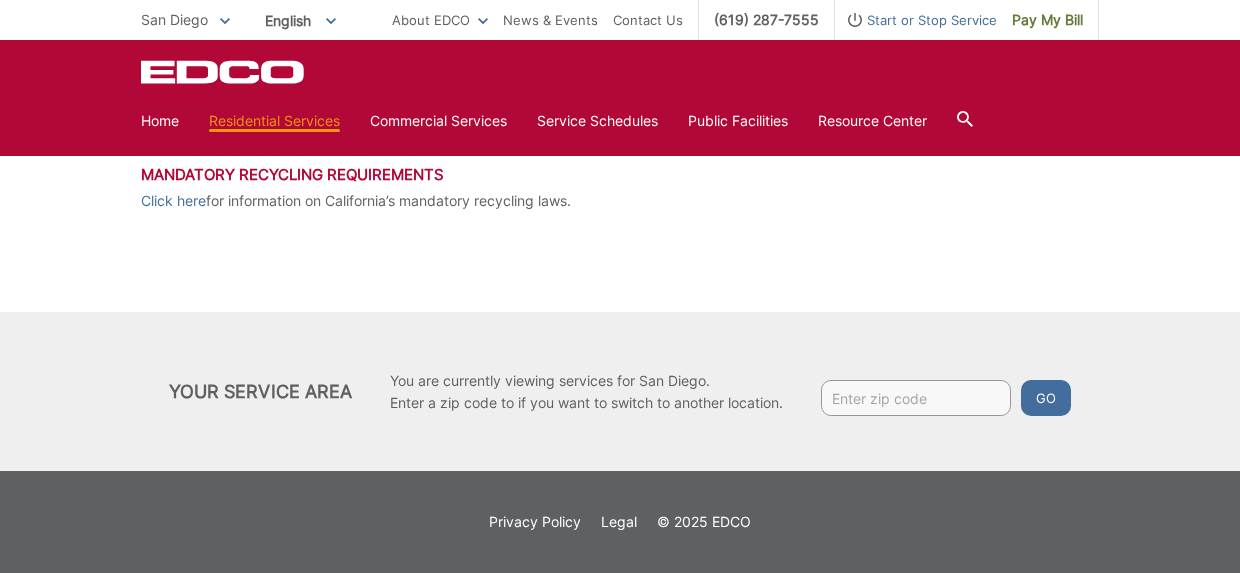 click 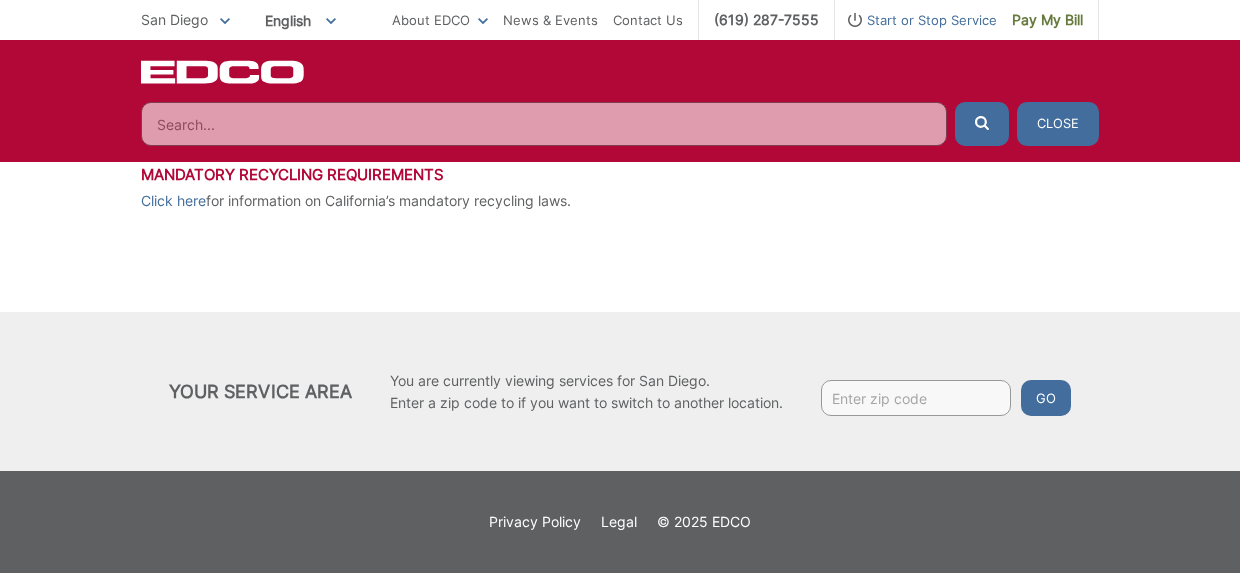 click at bounding box center [544, 124] 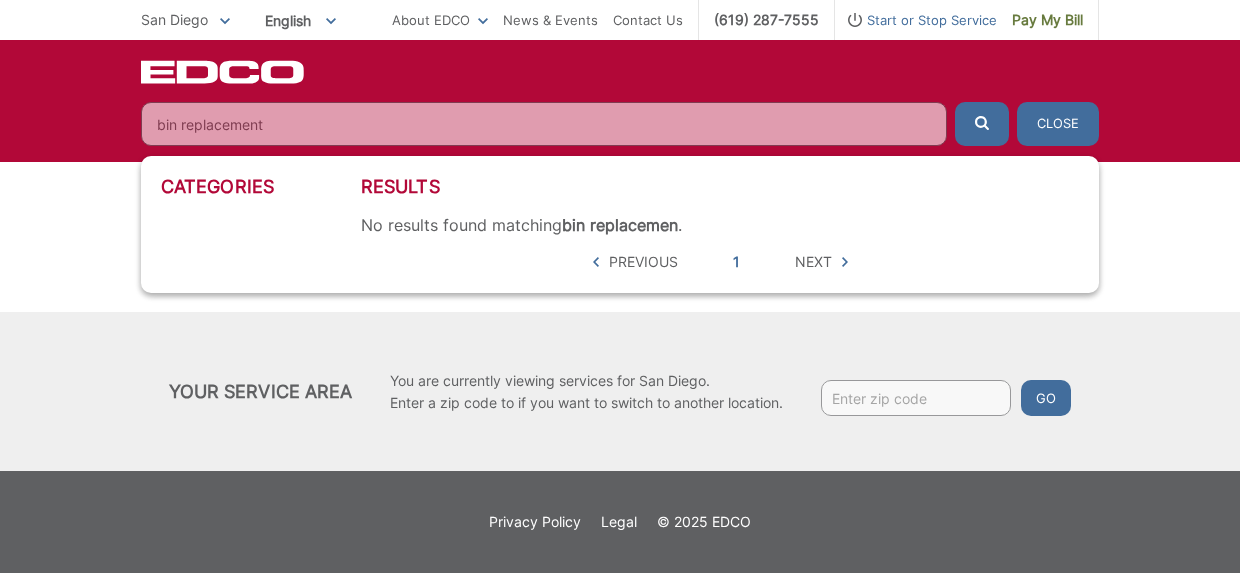 type on "bin replacement" 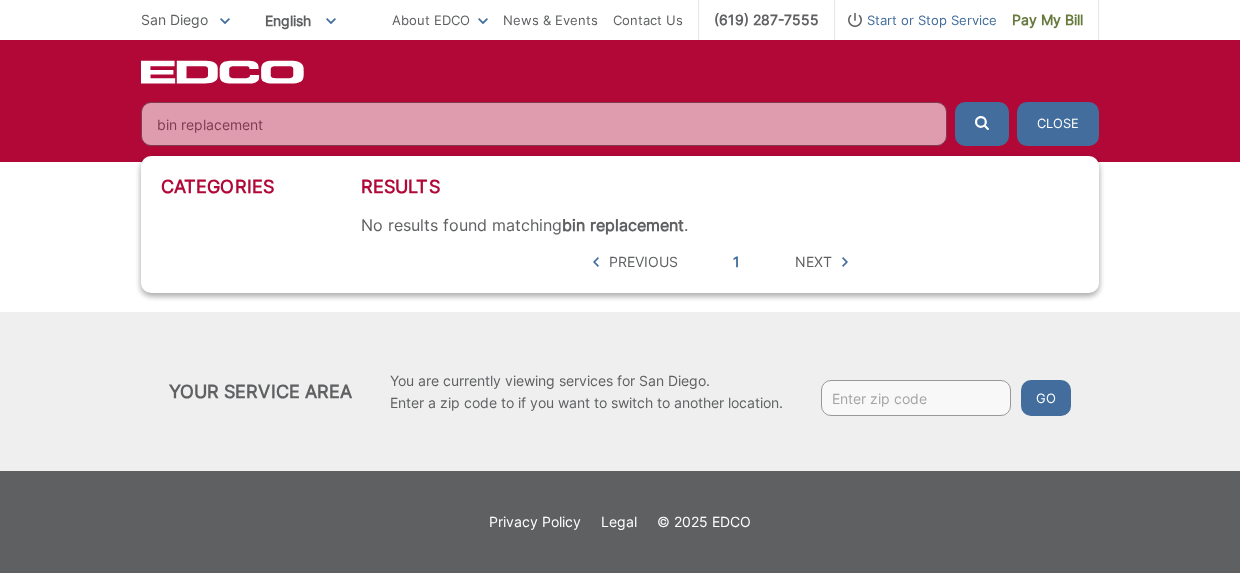 click on "Close" at bounding box center [1058, 124] 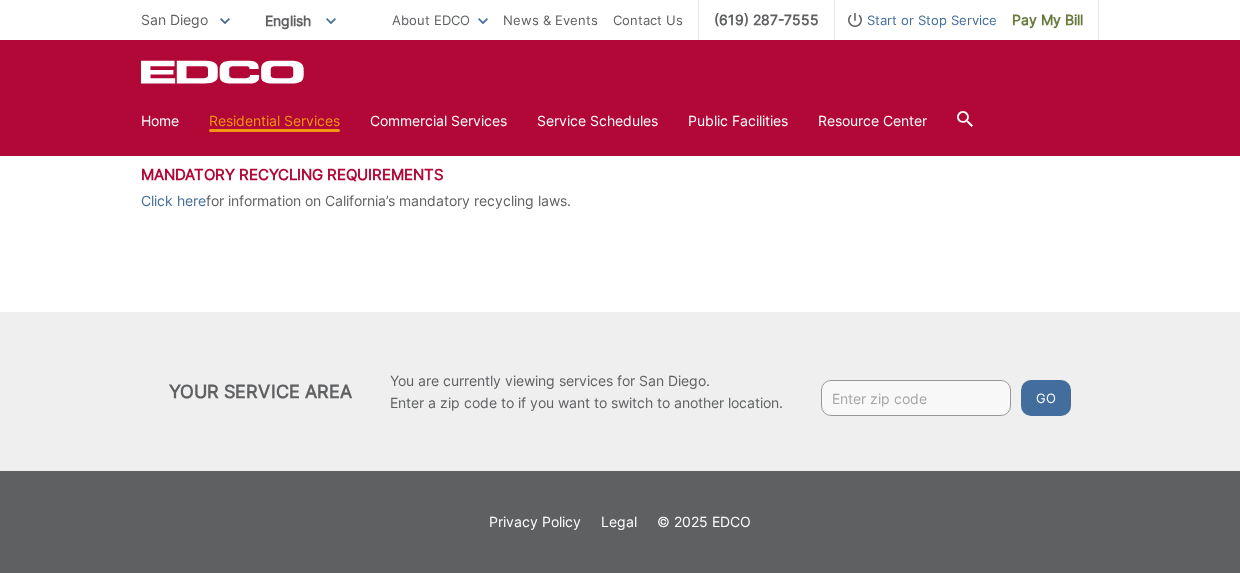 click on "Home" at bounding box center (160, 121) 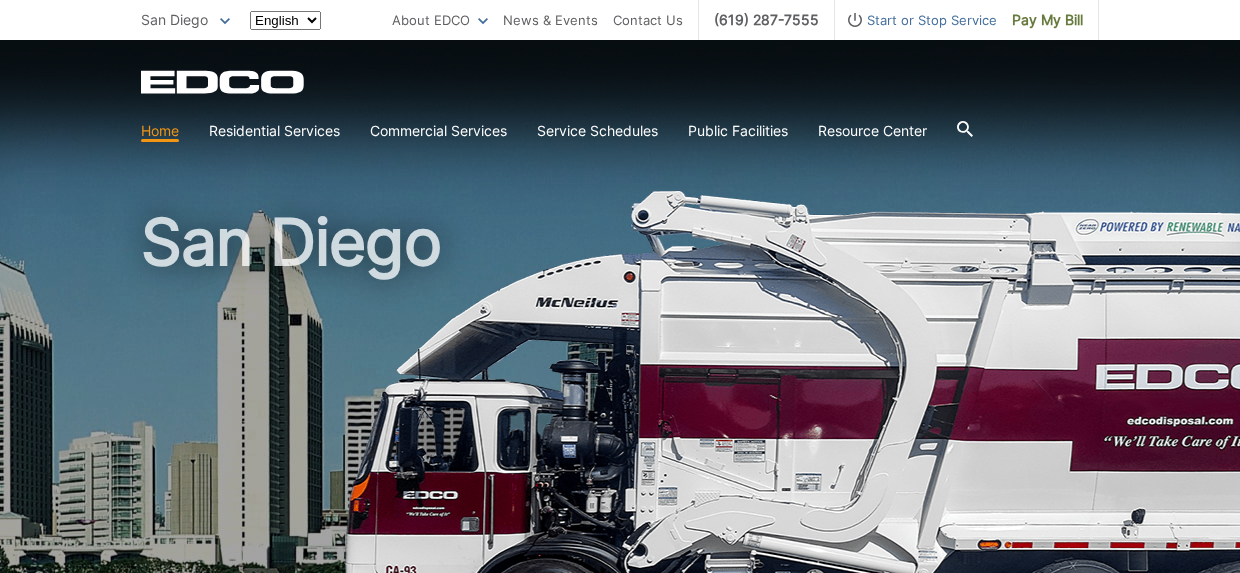 scroll, scrollTop: 0, scrollLeft: 0, axis: both 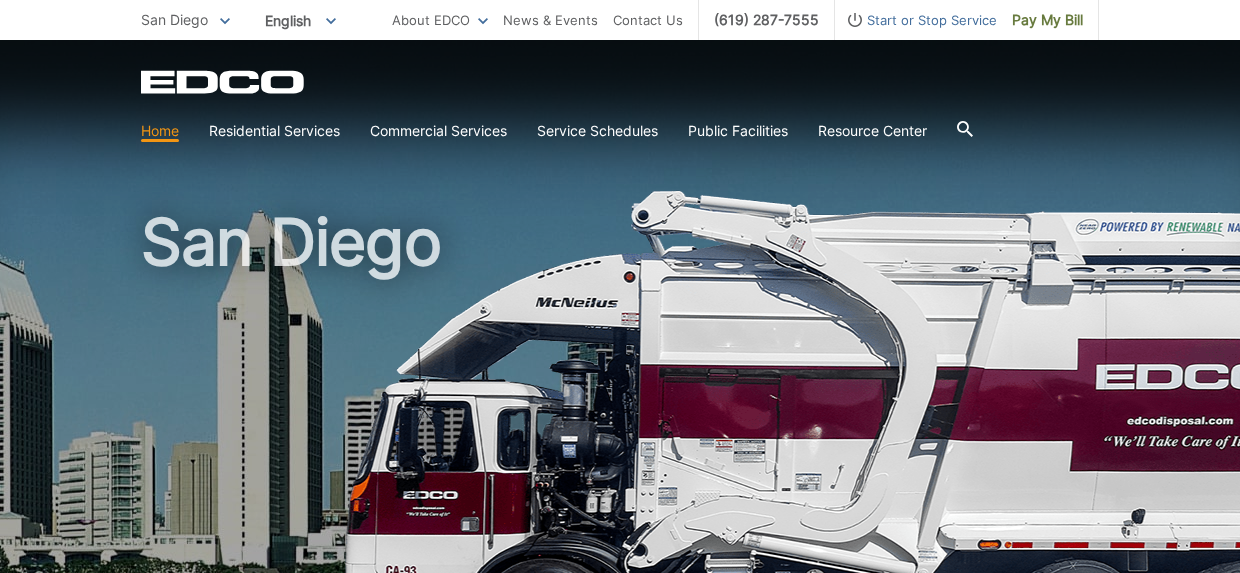 click on "Residential Services" at bounding box center (274, 131) 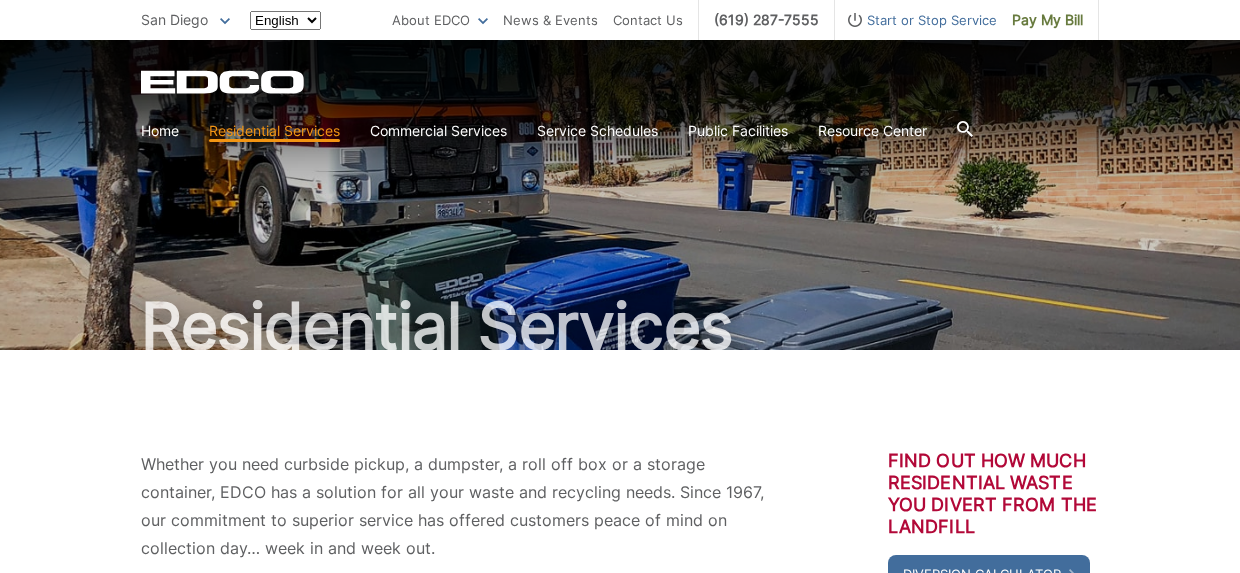 scroll, scrollTop: 0, scrollLeft: 0, axis: both 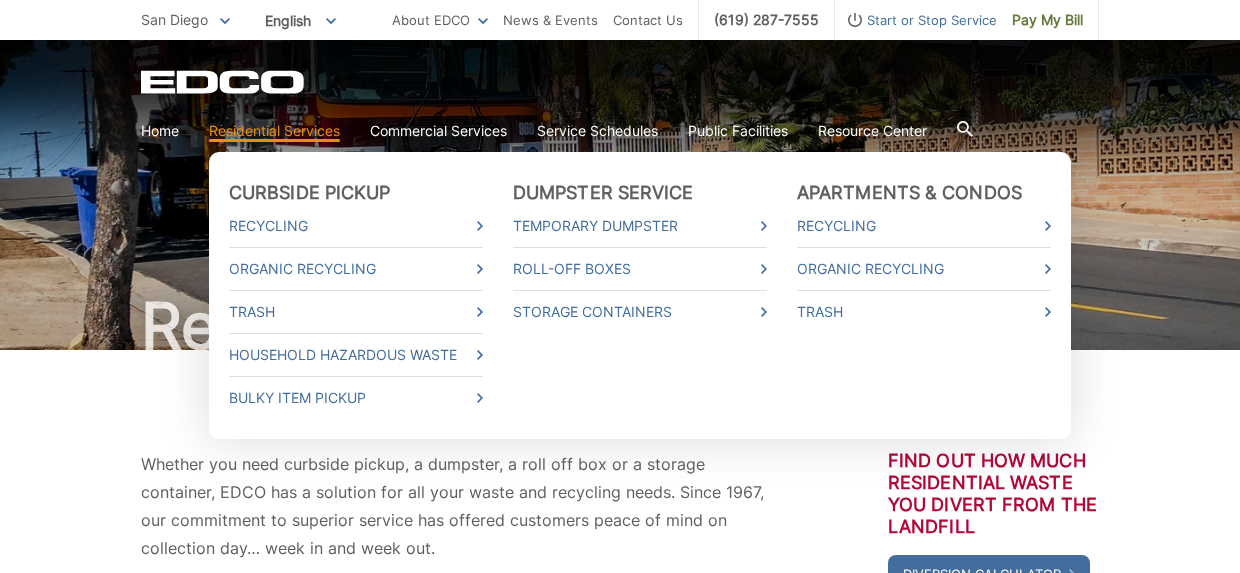 click on "Residential Services" at bounding box center [274, 131] 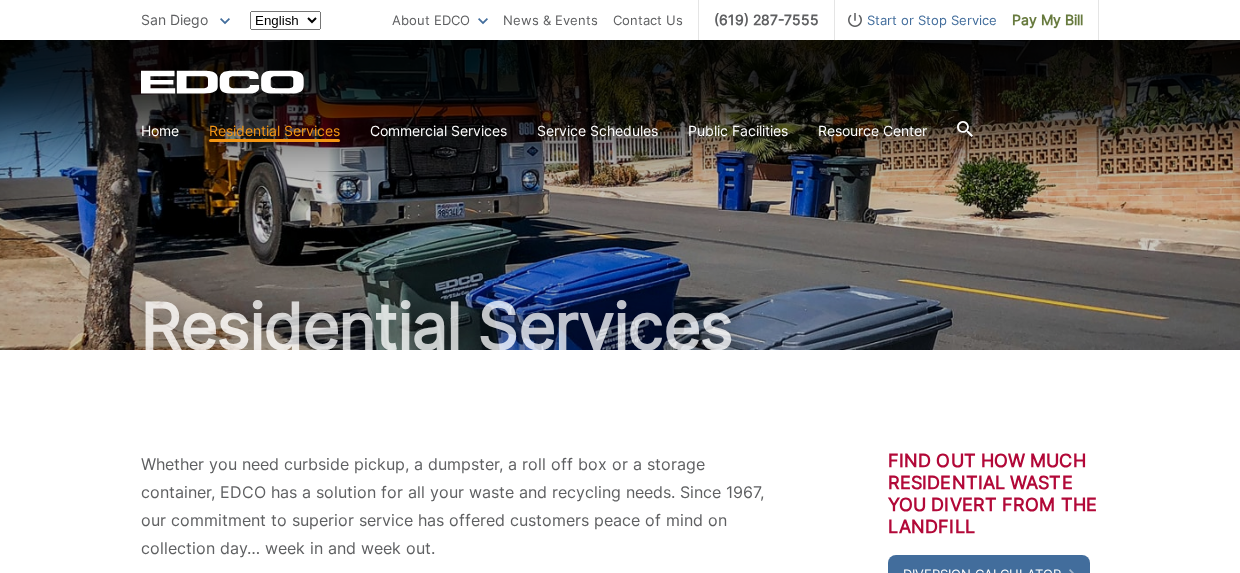 scroll, scrollTop: 0, scrollLeft: 0, axis: both 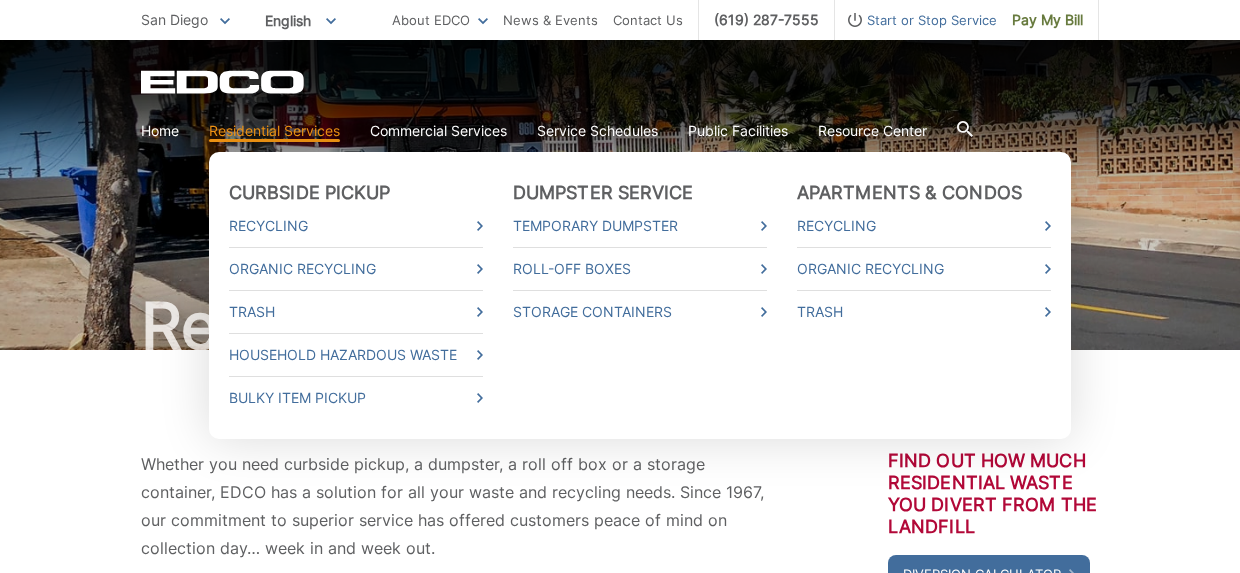 click on "Residential Services" at bounding box center [274, 131] 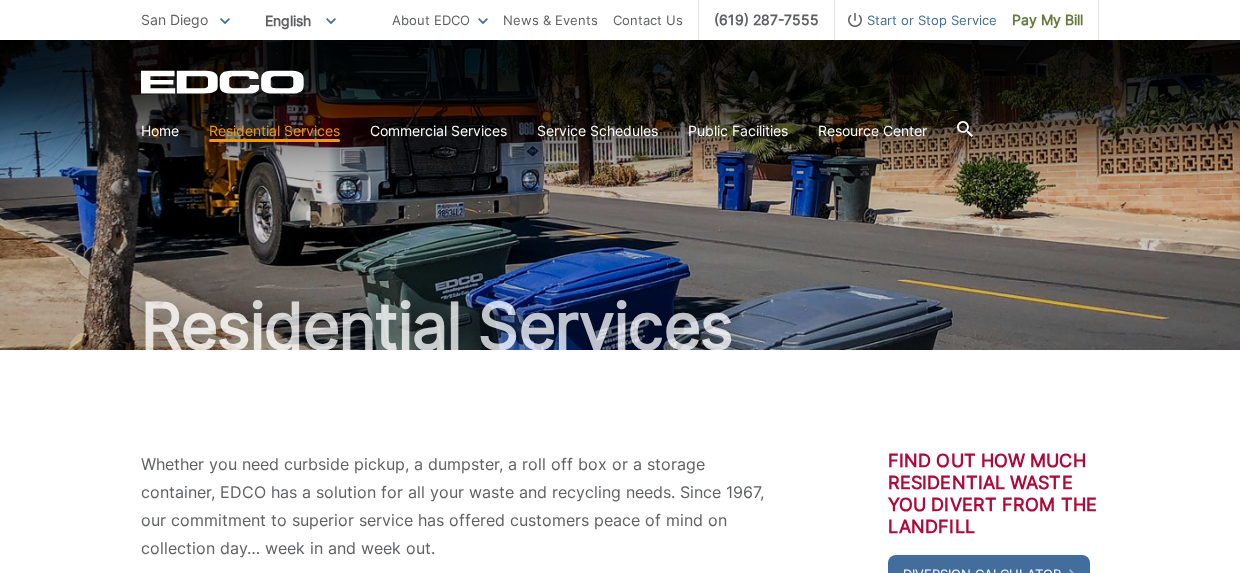 scroll, scrollTop: 6, scrollLeft: 0, axis: vertical 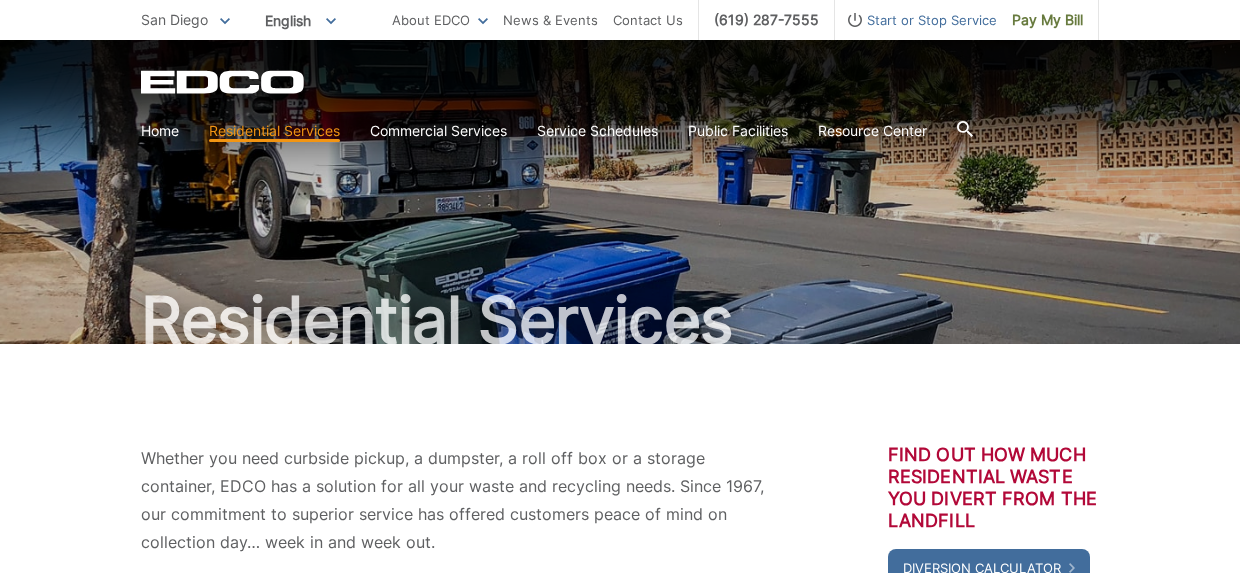 click on "Residential Services" at bounding box center (274, 131) 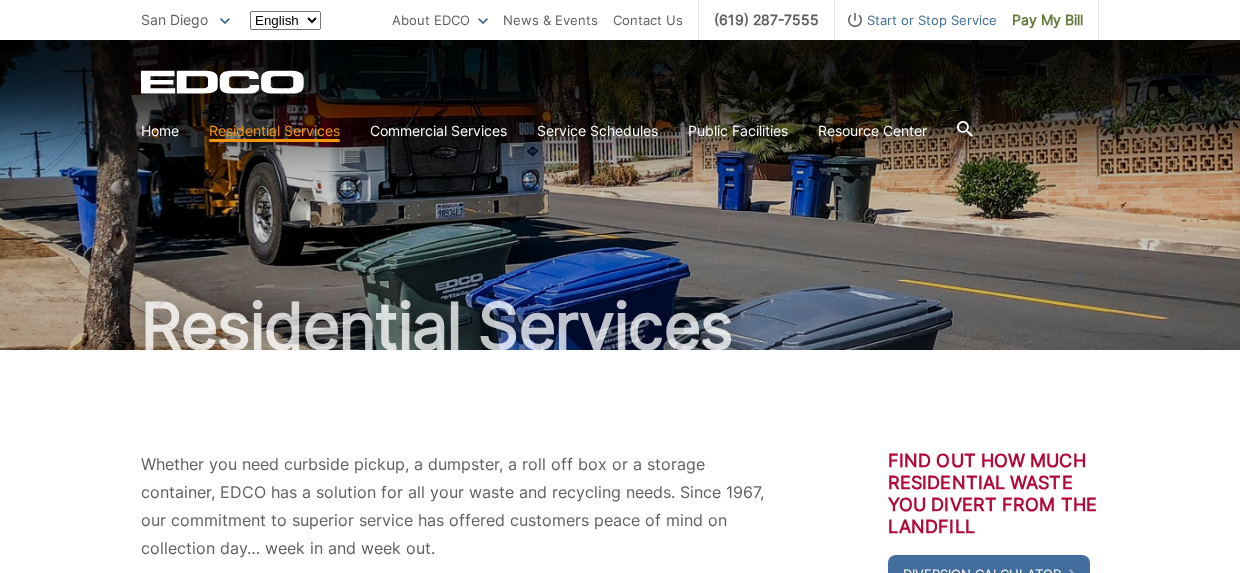 scroll, scrollTop: 0, scrollLeft: 0, axis: both 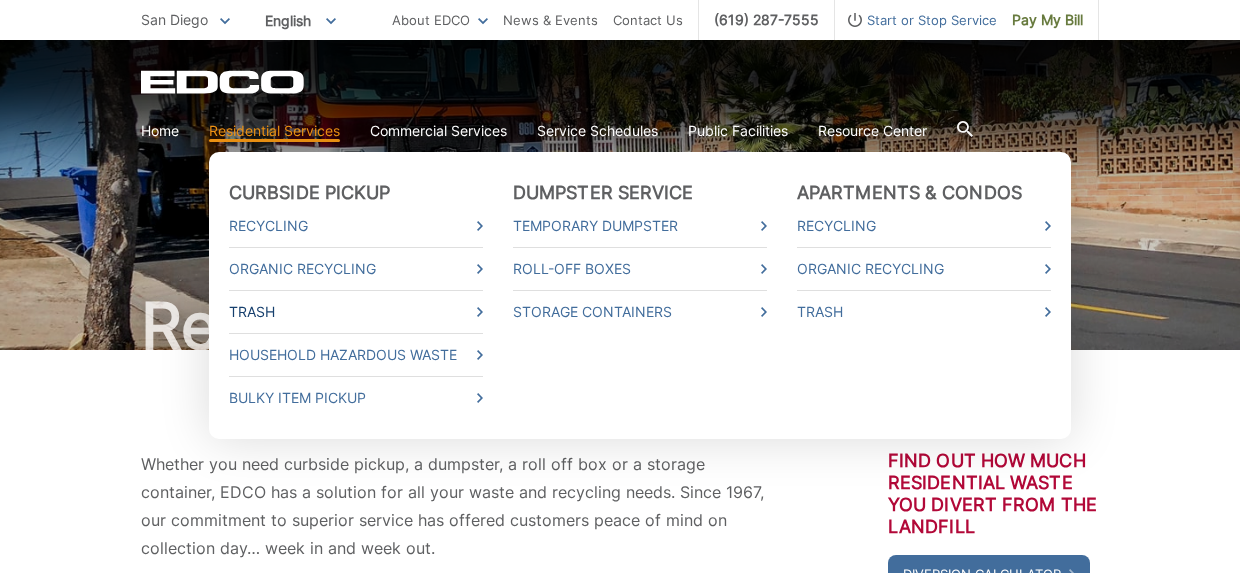 click on "Trash" at bounding box center [356, 312] 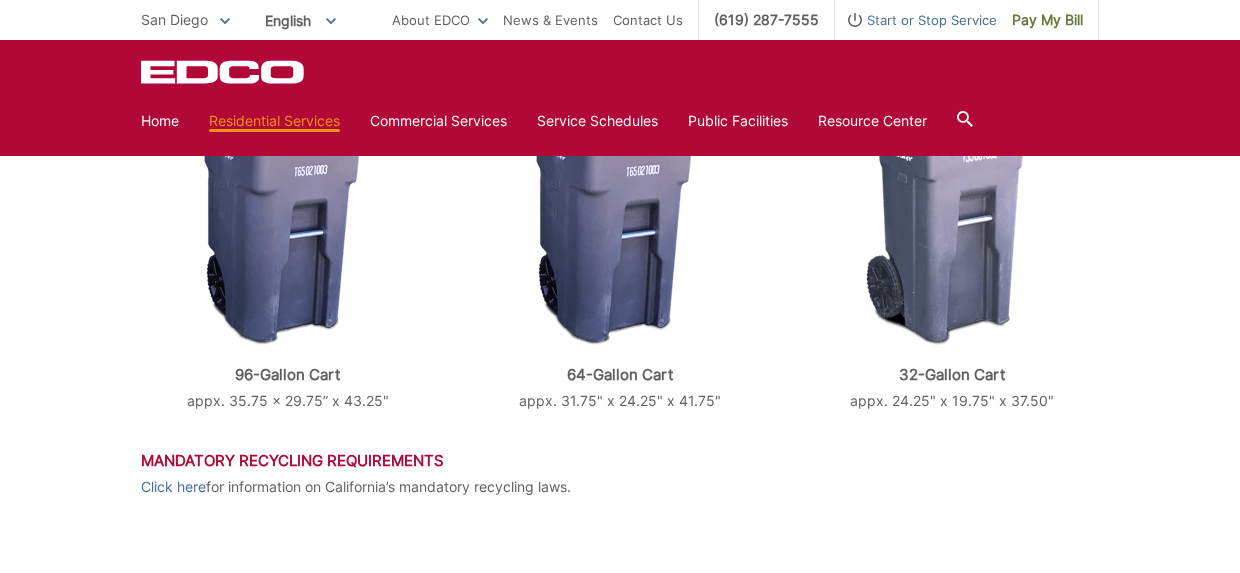 scroll, scrollTop: 1086, scrollLeft: 0, axis: vertical 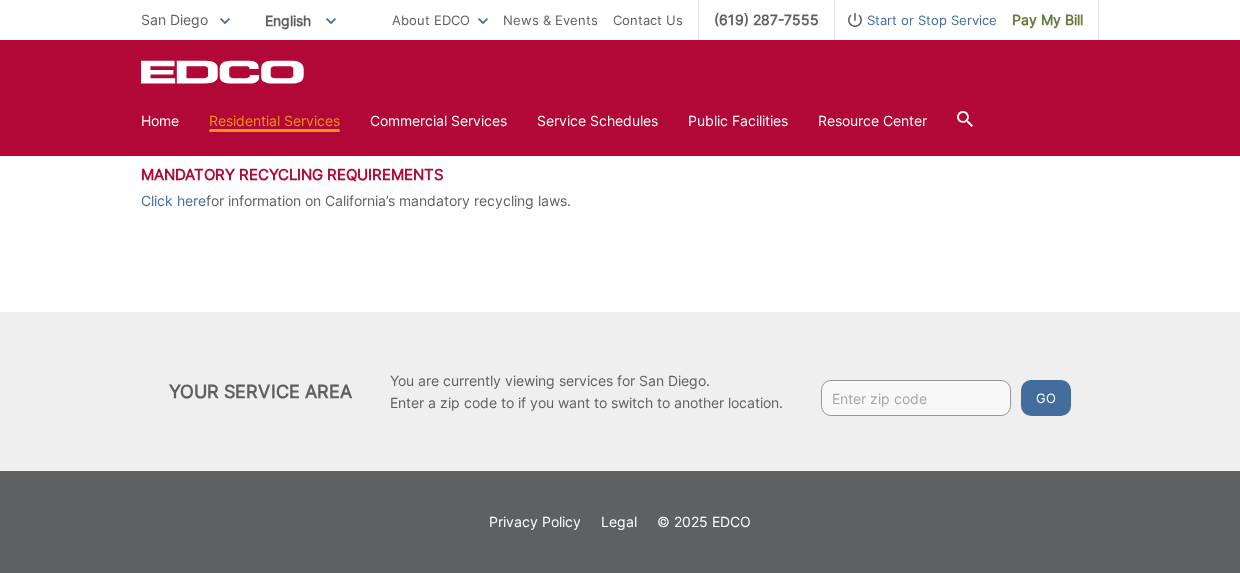 click at bounding box center [916, 398] 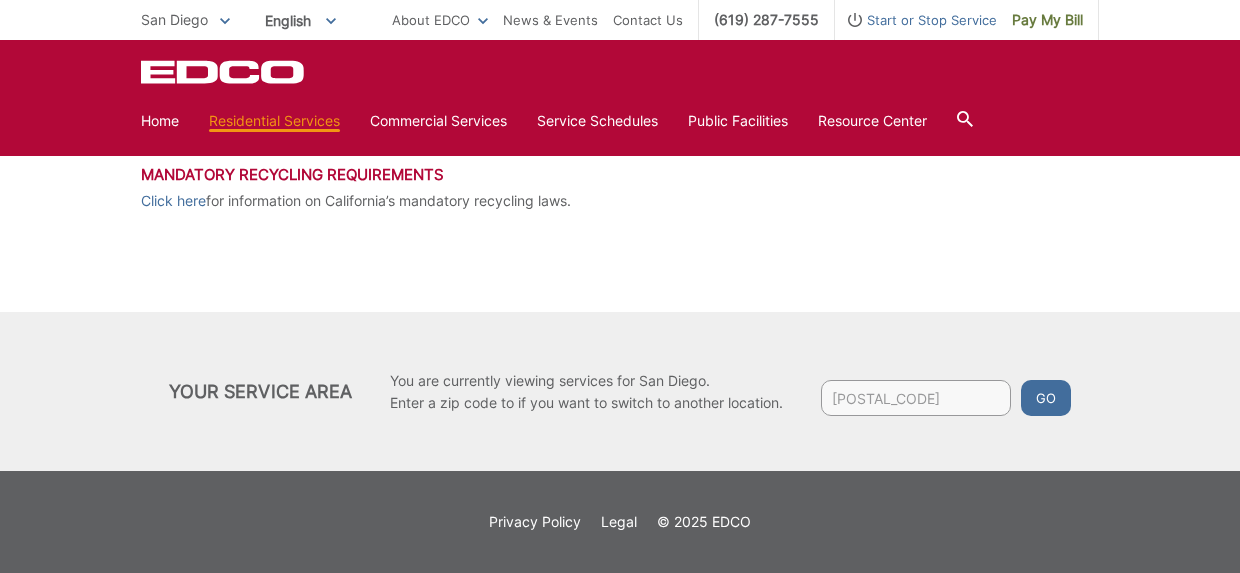 type on "91902" 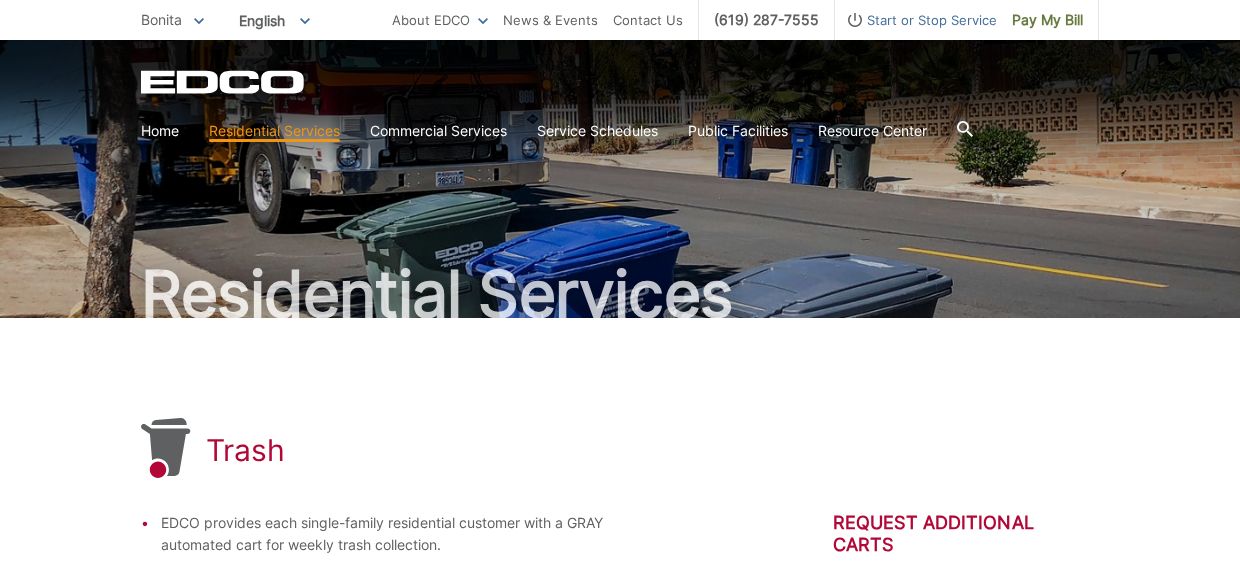 scroll, scrollTop: 0, scrollLeft: 0, axis: both 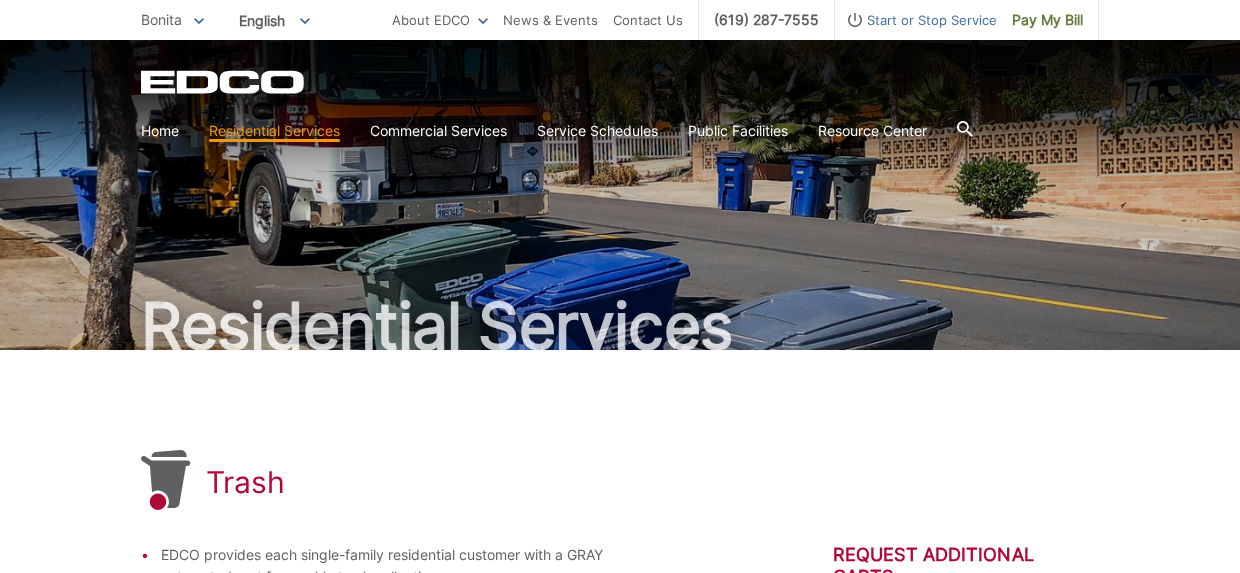 click on "Resource Center" at bounding box center [872, 131] 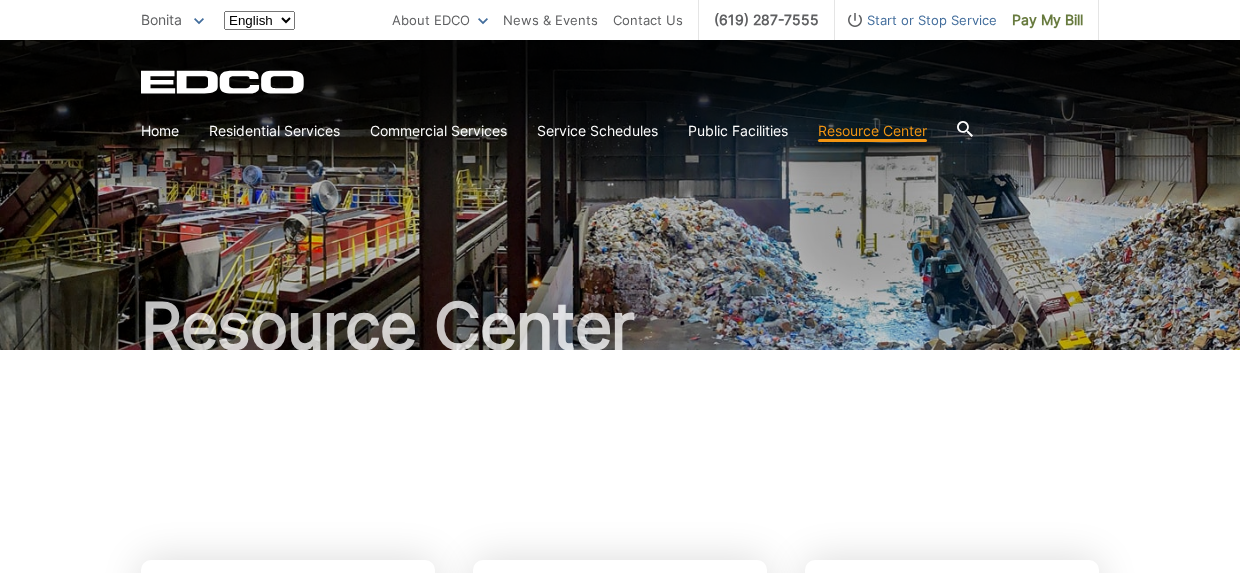 scroll, scrollTop: 0, scrollLeft: 0, axis: both 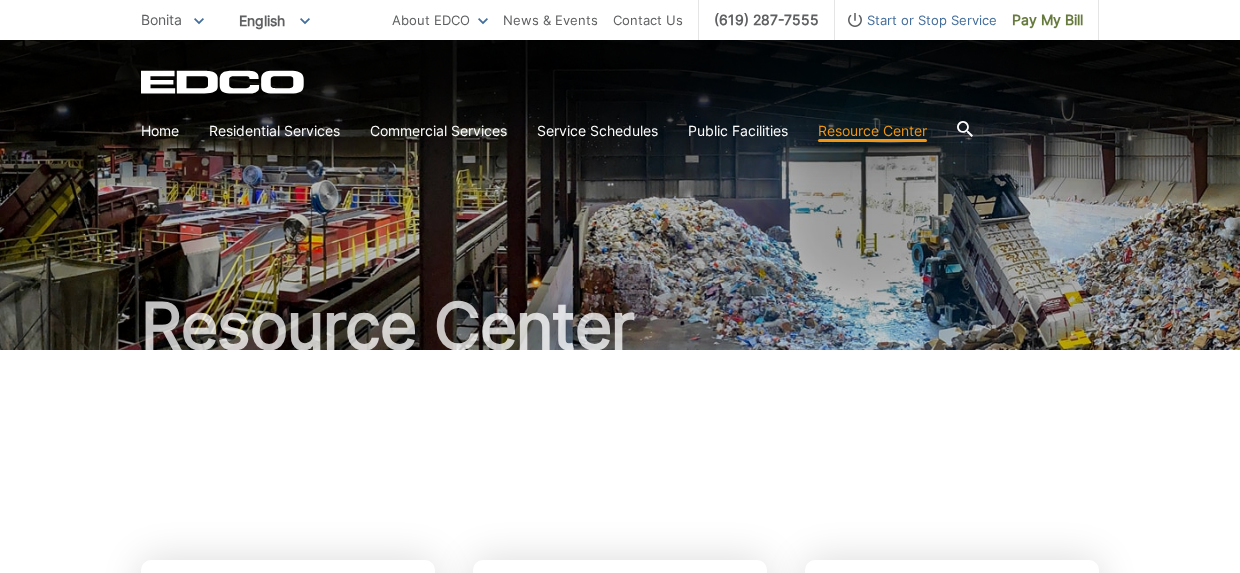 click at bounding box center [620, 450] 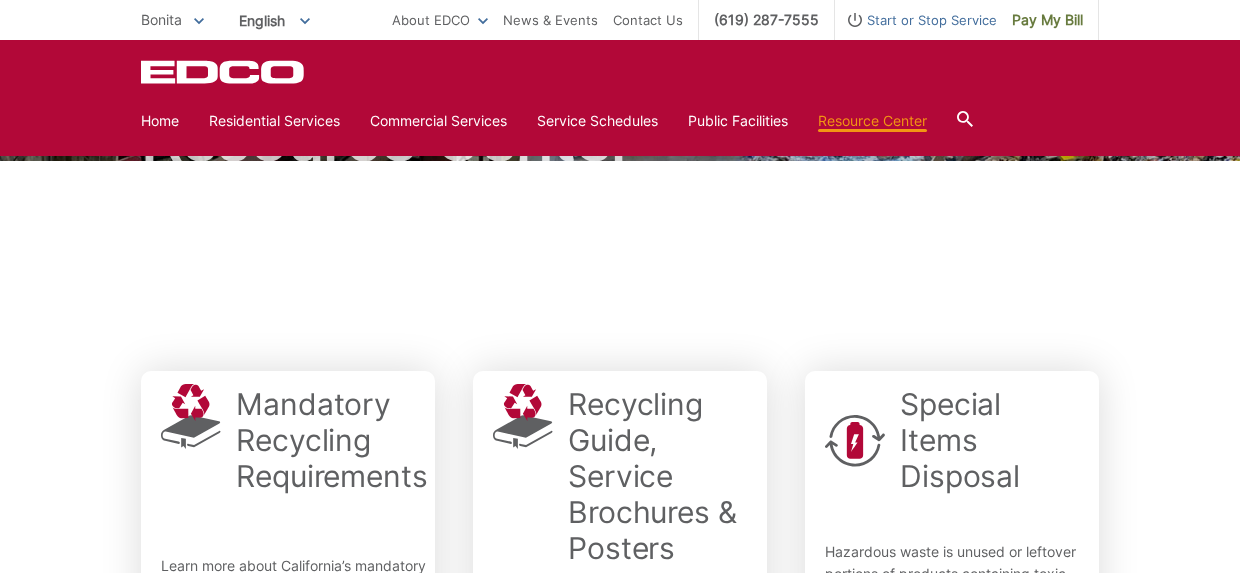 scroll, scrollTop: 0, scrollLeft: 0, axis: both 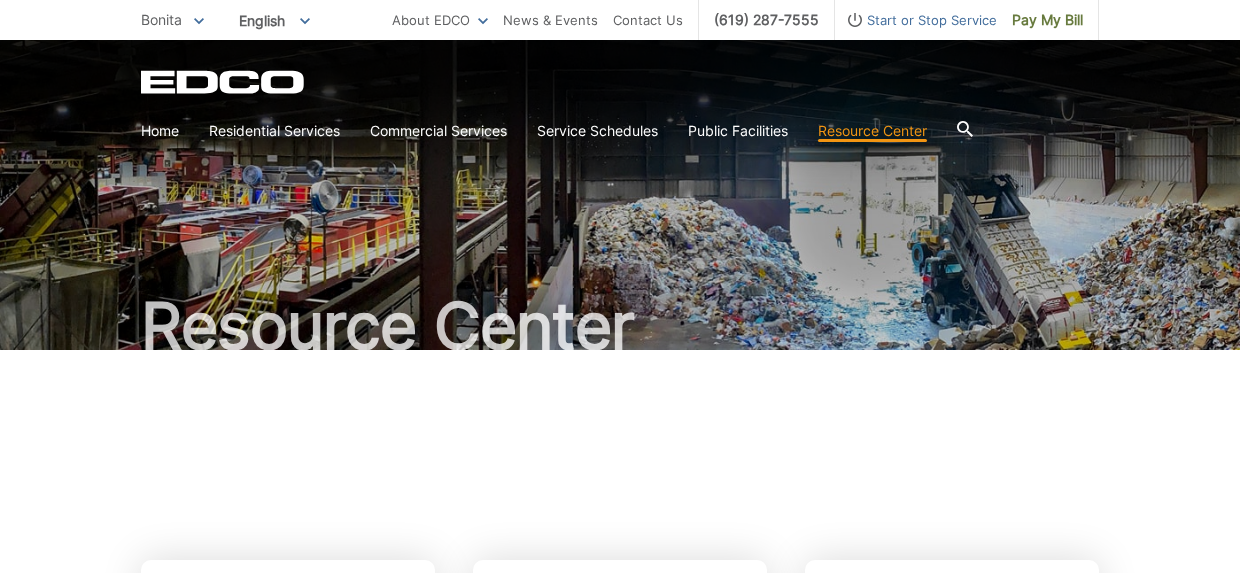 click 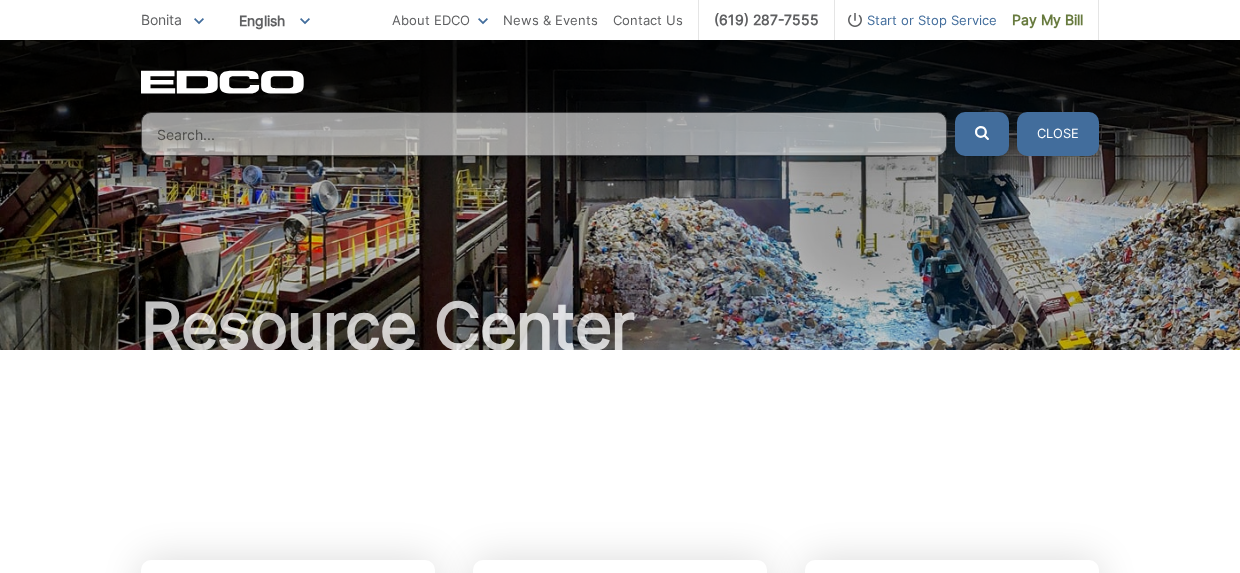 click on "Resource Center" at bounding box center [620, 326] 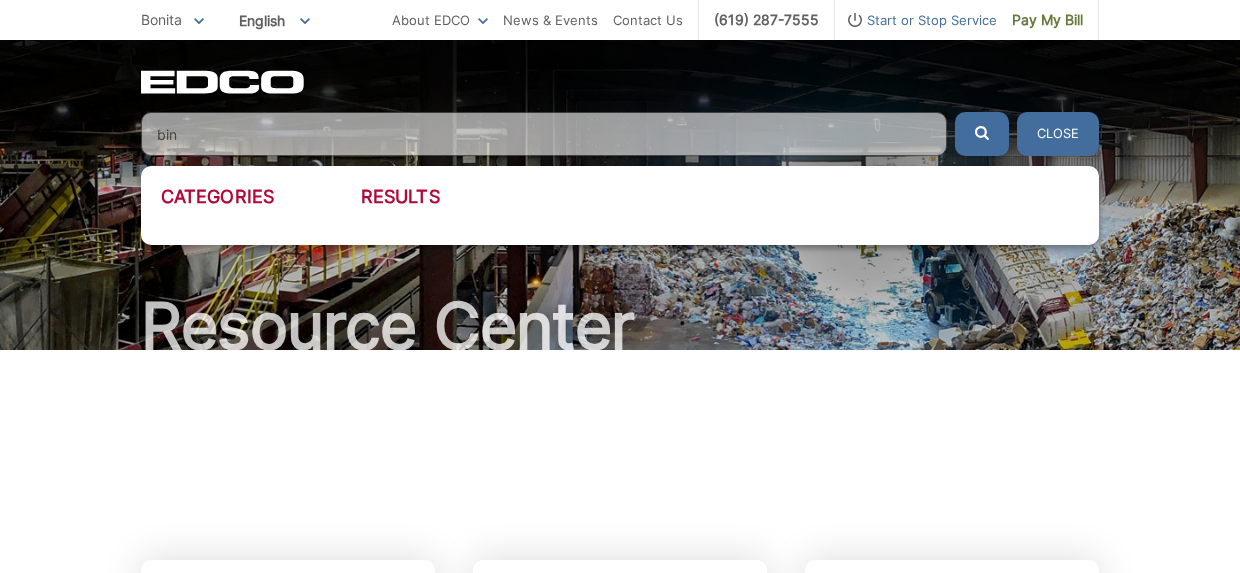type on "bin" 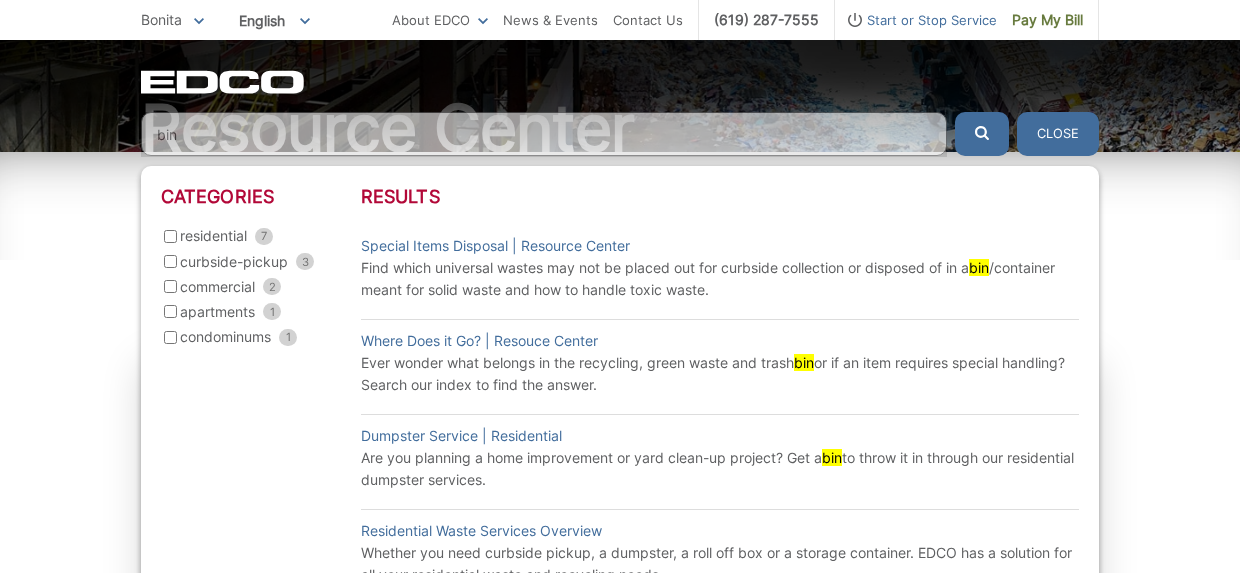 scroll, scrollTop: 199, scrollLeft: 0, axis: vertical 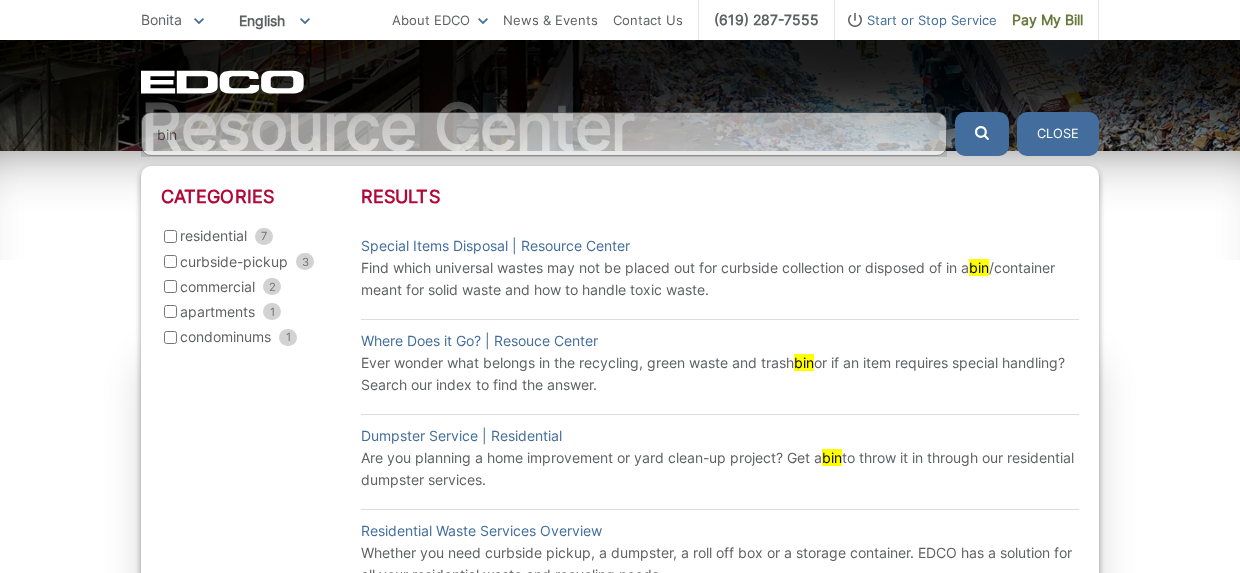 click on "curbside-pickup   3" at bounding box center [170, 261] 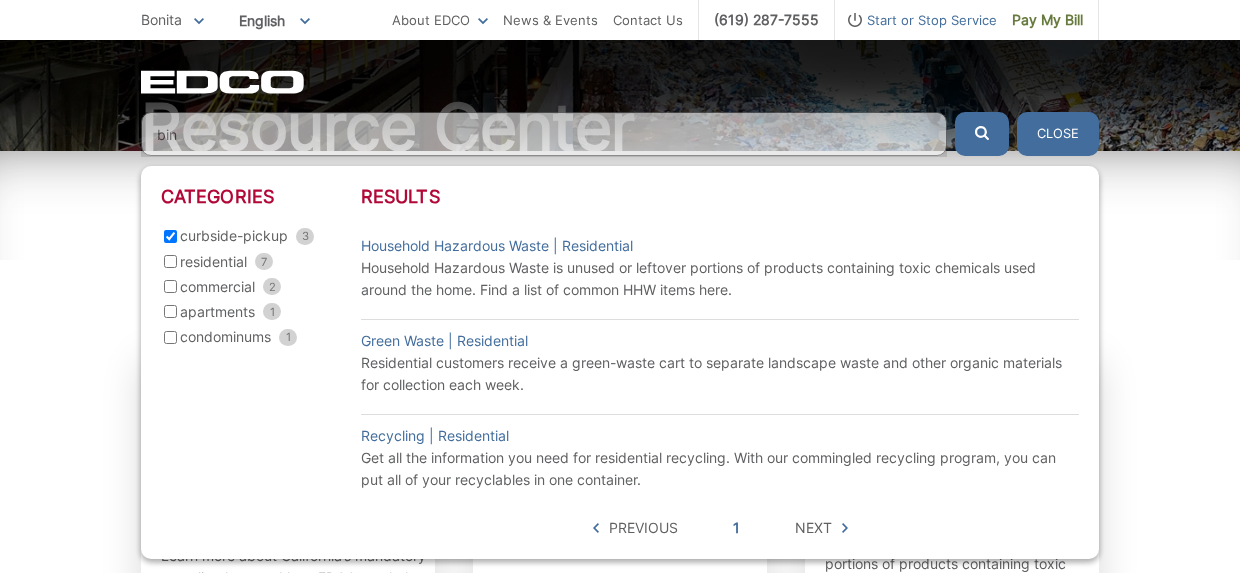 click on "residential   7" at bounding box center [170, 261] 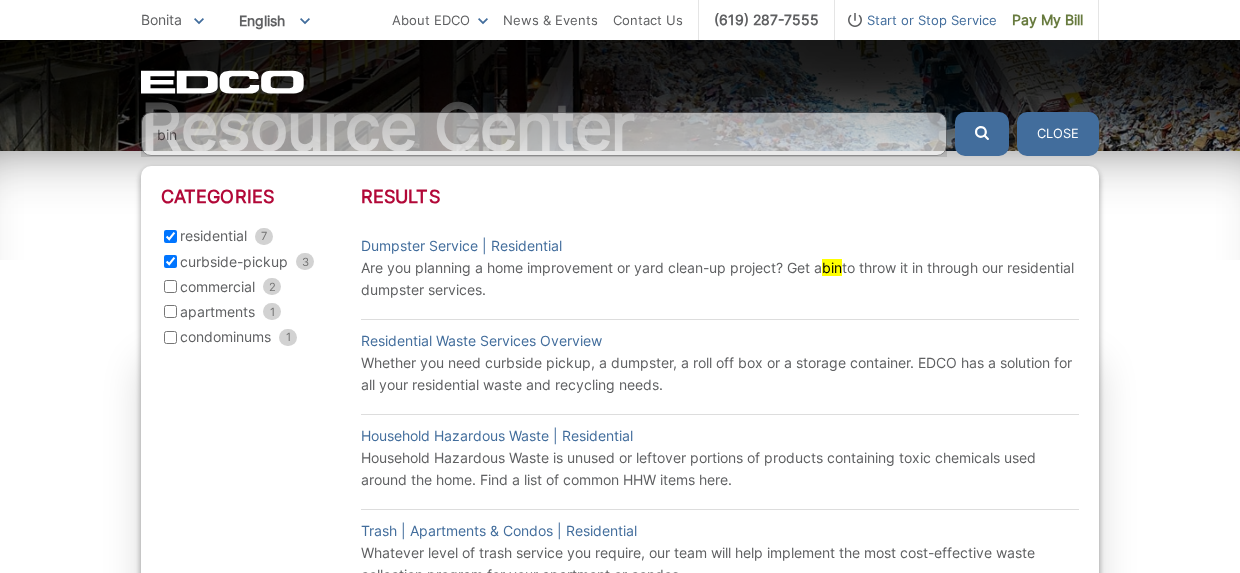click on "Close" at bounding box center [1058, 134] 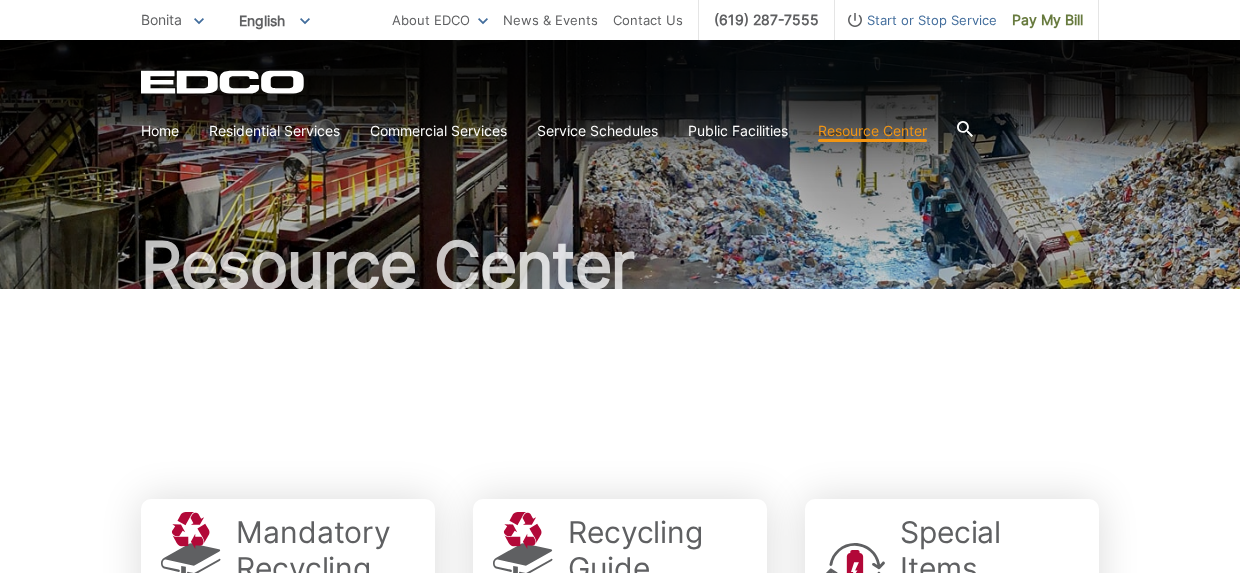 scroll, scrollTop: 0, scrollLeft: 0, axis: both 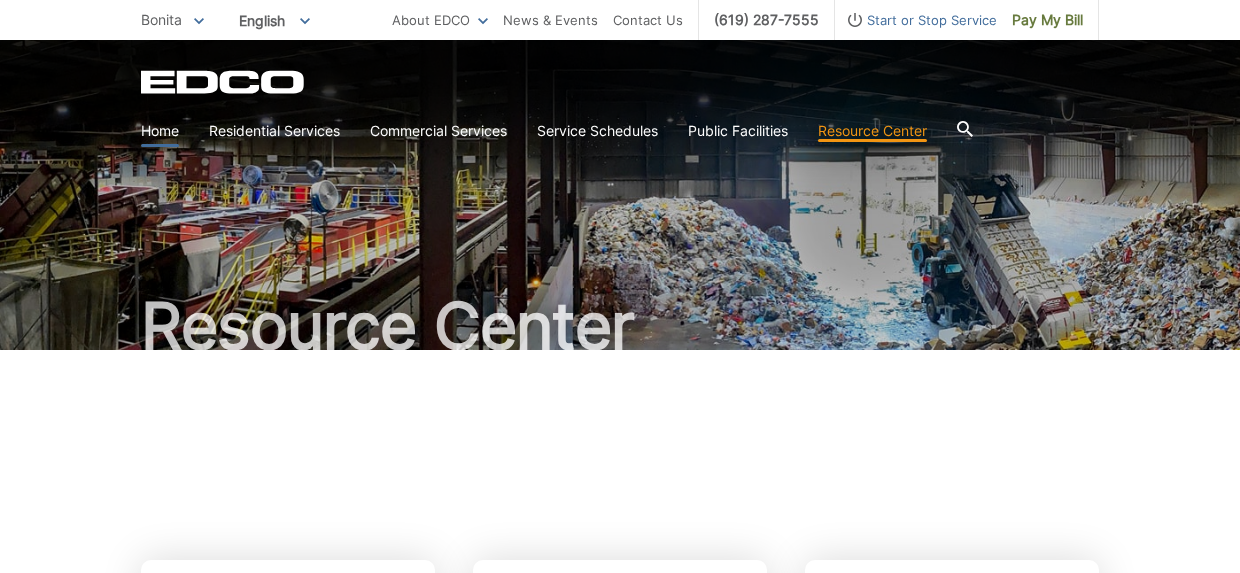 click on "Home" at bounding box center (160, 131) 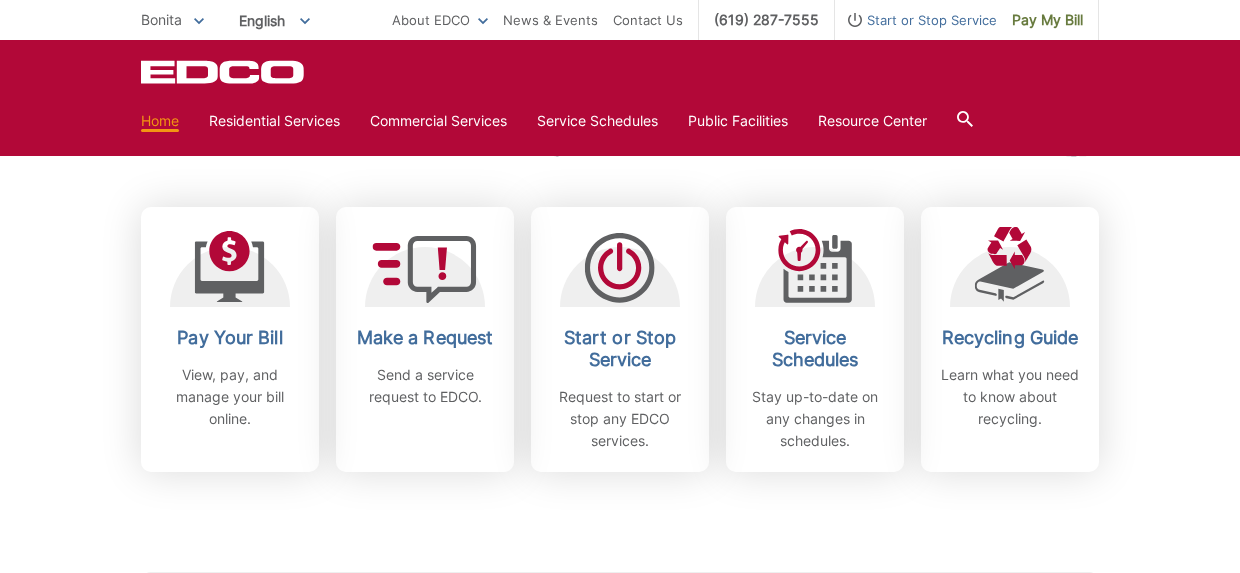 scroll, scrollTop: 543, scrollLeft: 0, axis: vertical 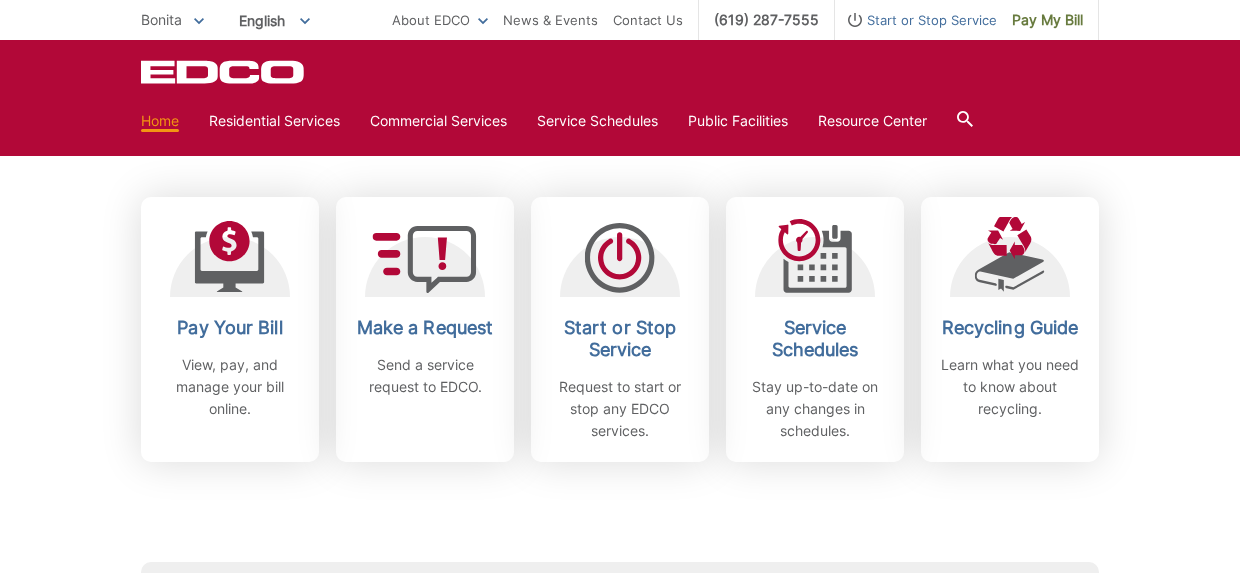 click on "Send a service request to EDCO." at bounding box center (425, 376) 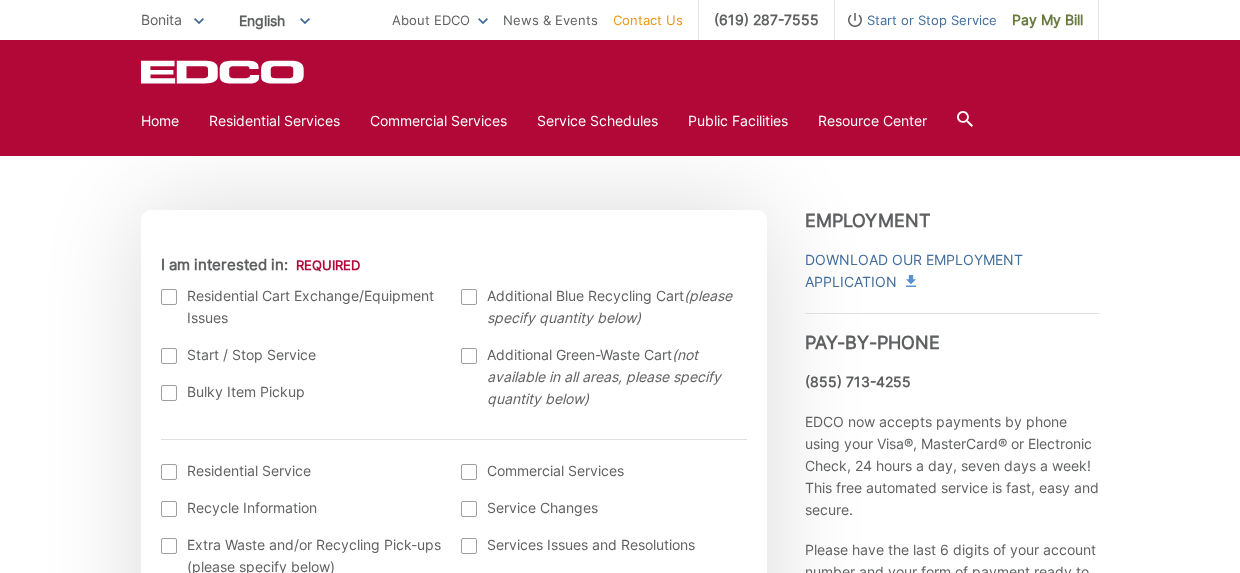 scroll, scrollTop: 554, scrollLeft: 0, axis: vertical 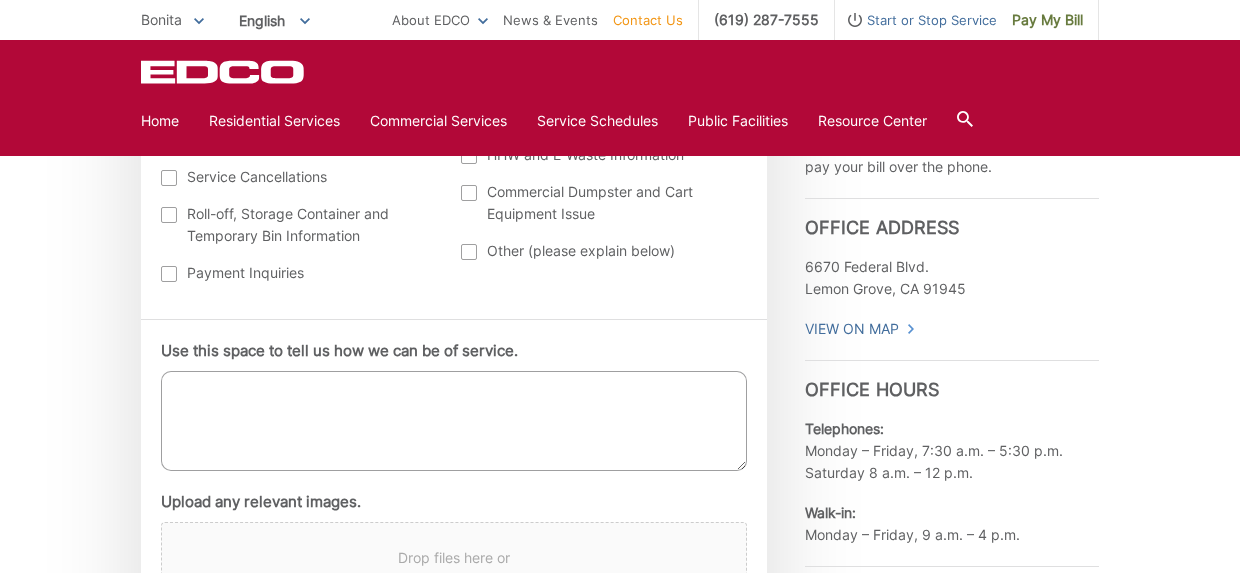 click on "Use this space to tell us how we can be of service." at bounding box center [454, 421] 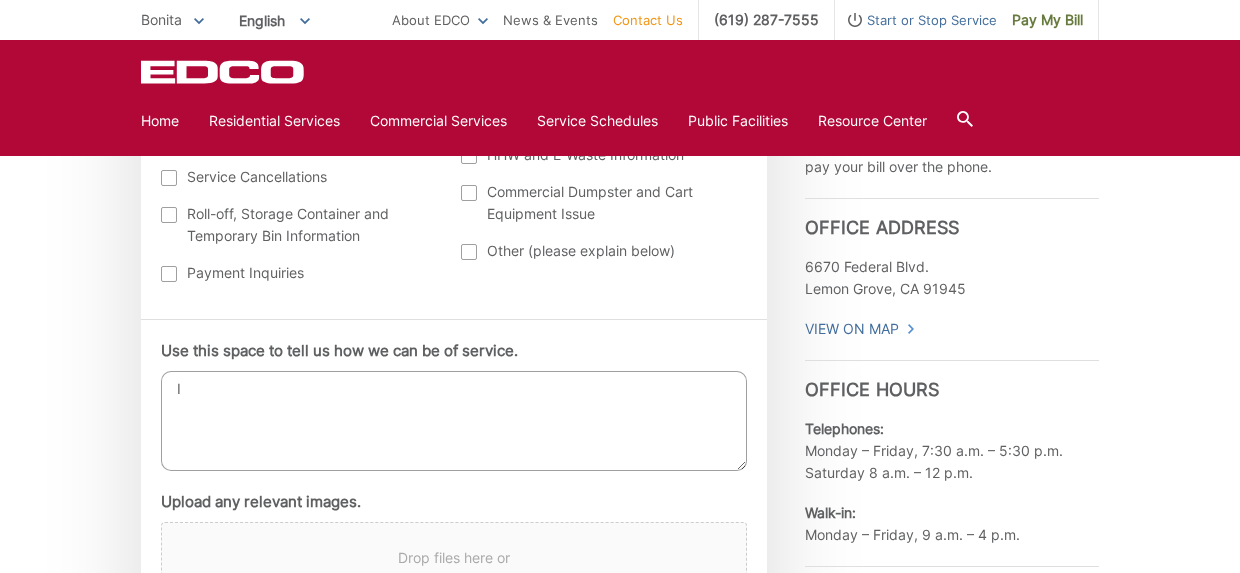 type on "I" 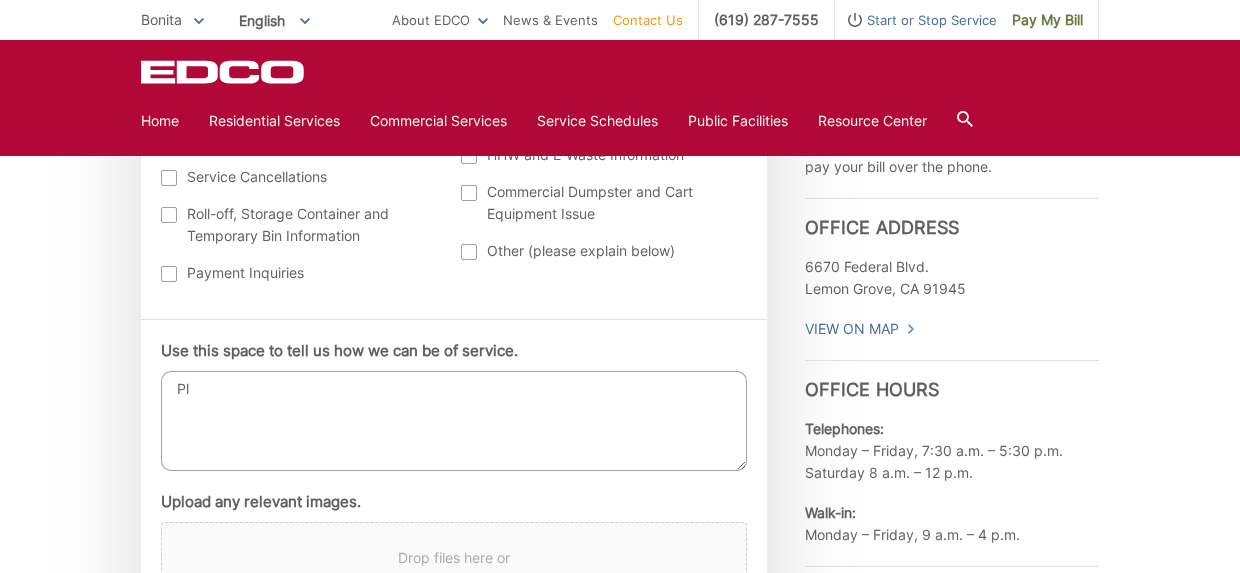type on "P" 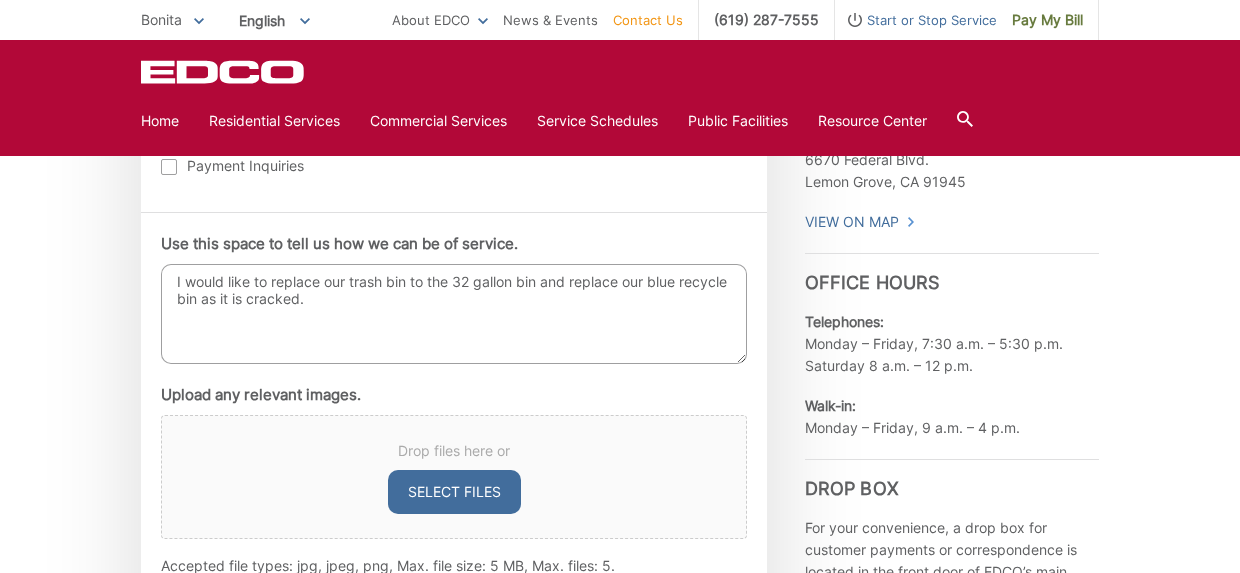 scroll, scrollTop: 1099, scrollLeft: 0, axis: vertical 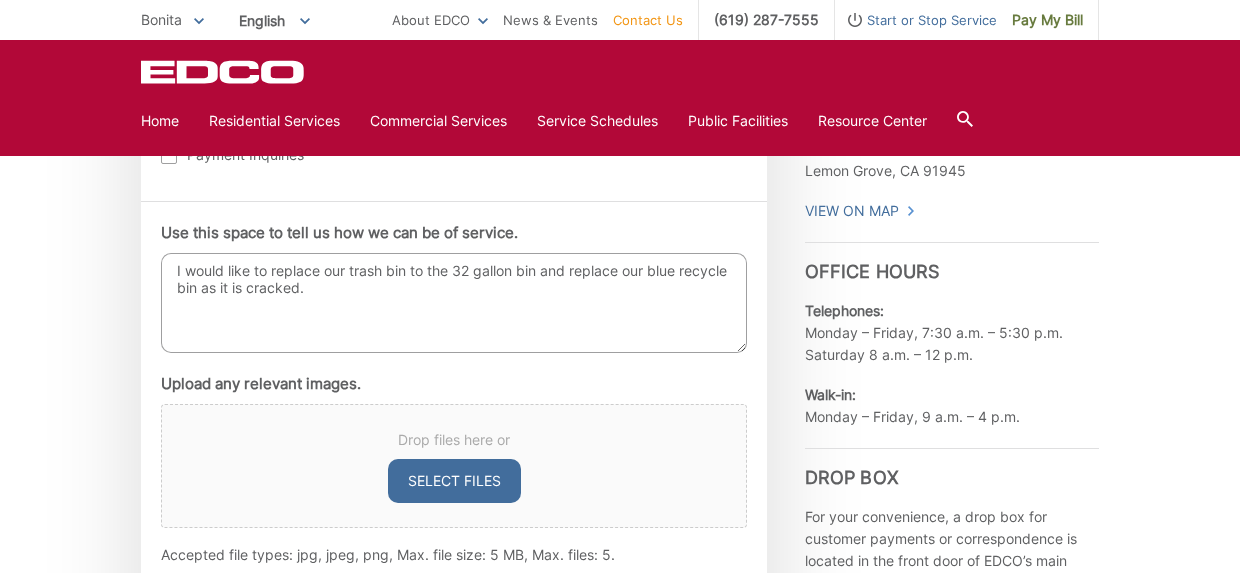 click on "I would like to replace our trash bin to the 32 gallon bin and replace our blue recycle bin as it is cracked." at bounding box center [454, 303] 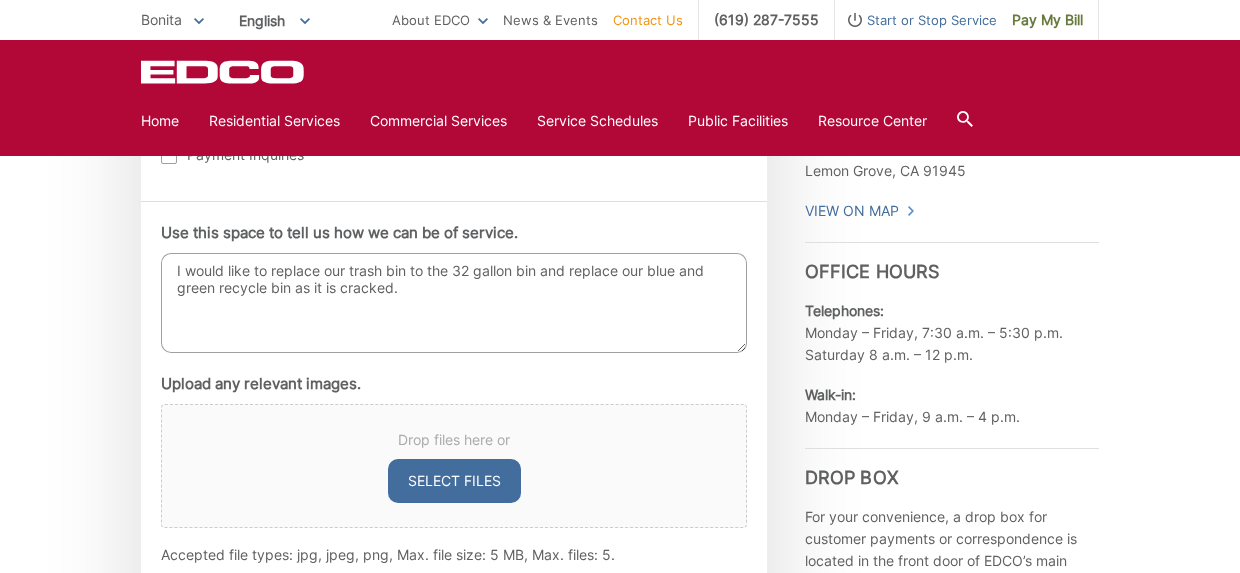 click on "I would like to replace our trash bin to the 32 gallon bin and replace our blue and green recycle bin as it is cracked." at bounding box center [454, 303] 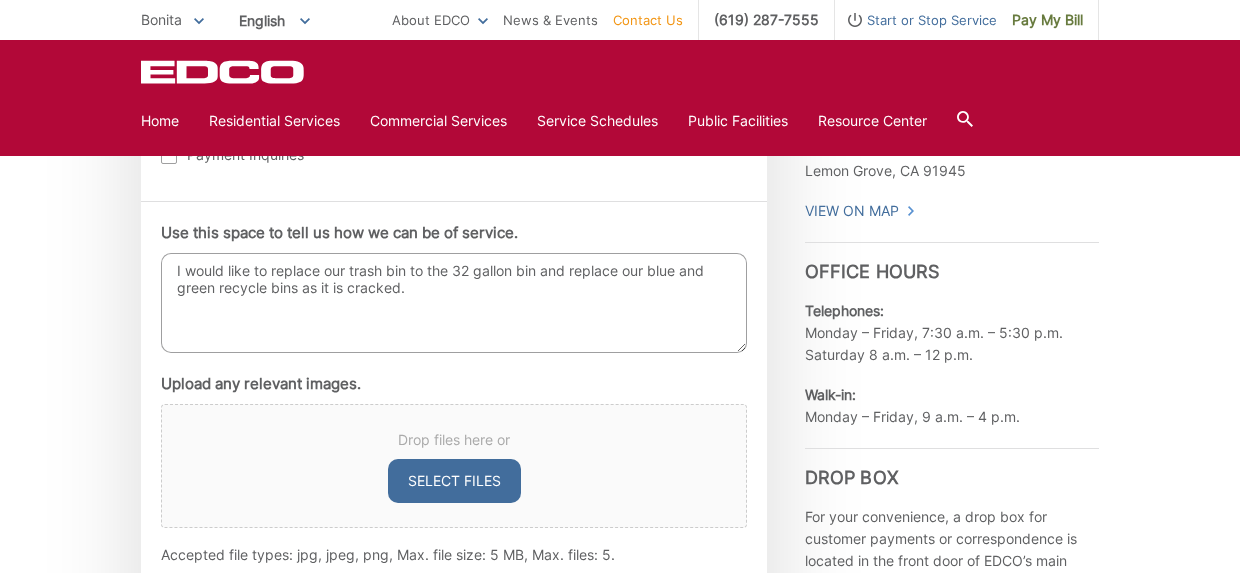 click on "I would like to replace our trash bin to the 32 gallon bin and replace our blue and green recycle bins as it is cracked." at bounding box center [454, 303] 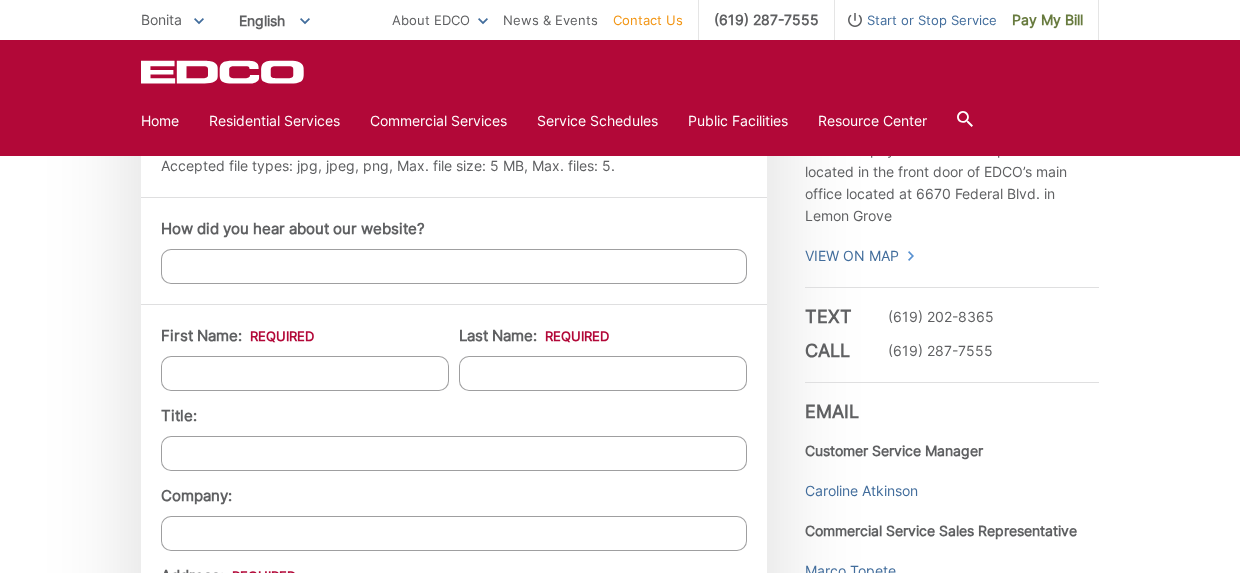 scroll, scrollTop: 1509, scrollLeft: 0, axis: vertical 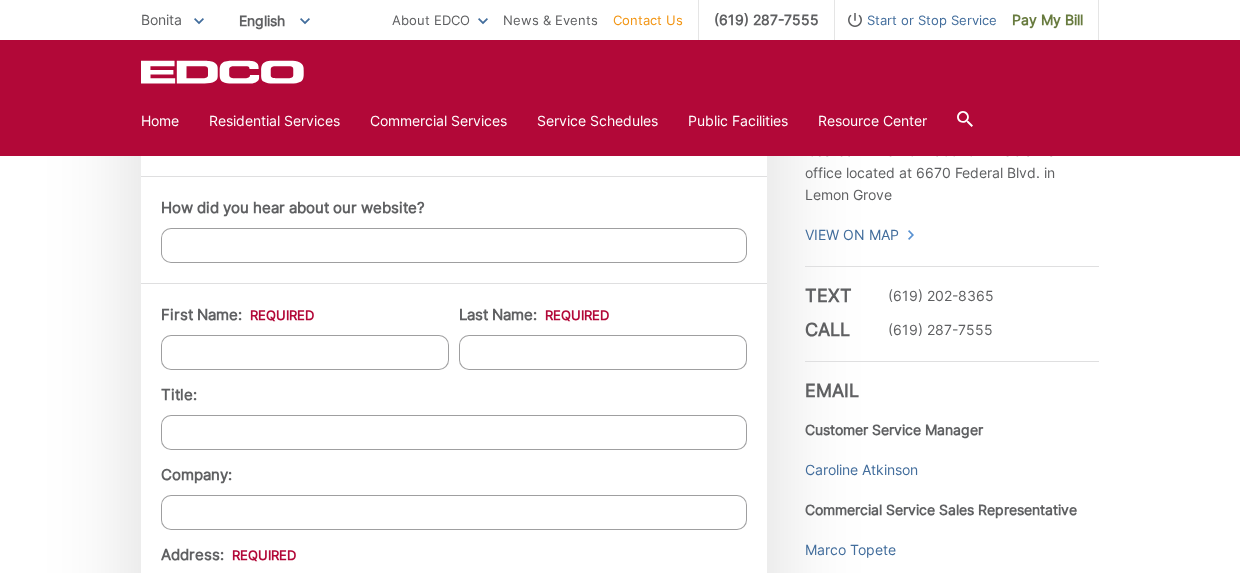 type on "I would like to replace our trash bin to the 32 gallon bin and replace our blue and green recycle bins as they are both damaged from service pick-ups over time." 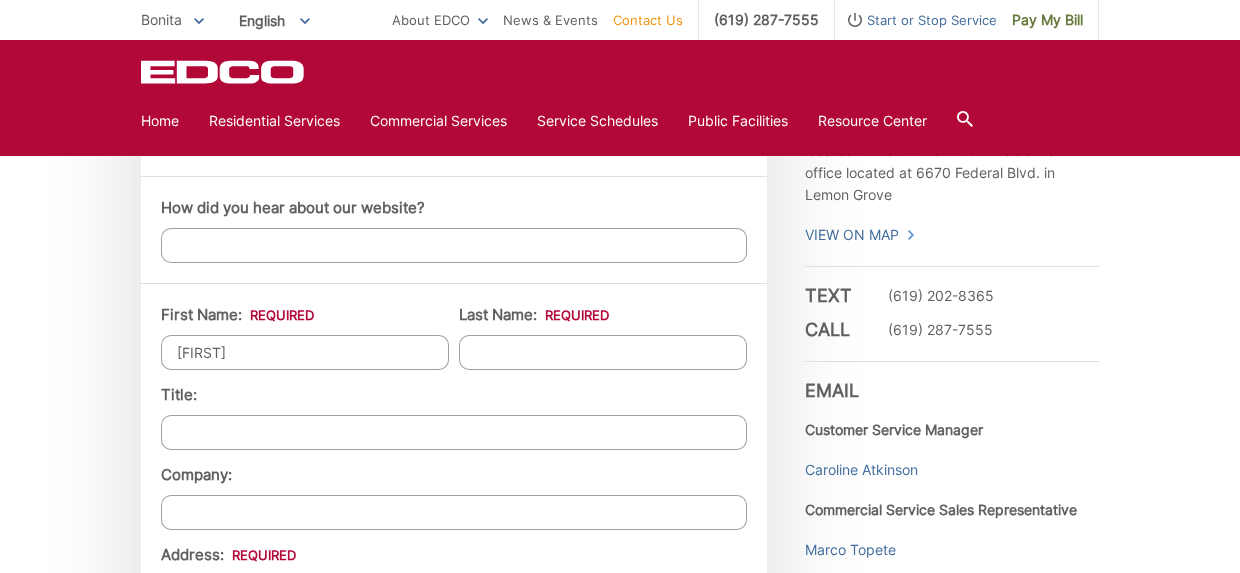 type on "L" 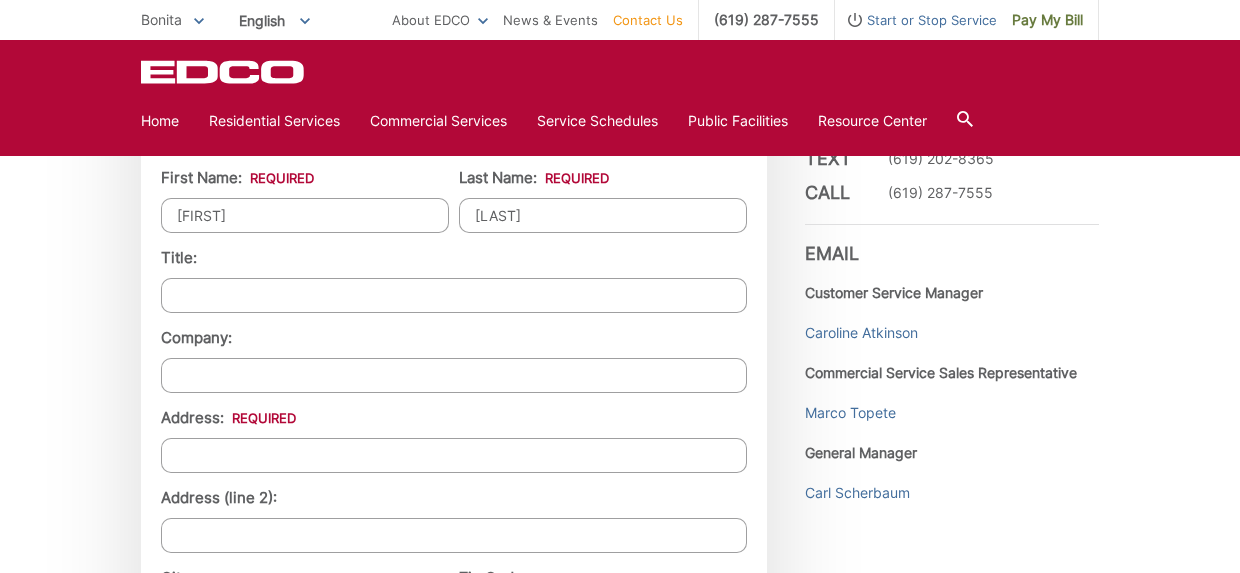 scroll, scrollTop: 1706, scrollLeft: 0, axis: vertical 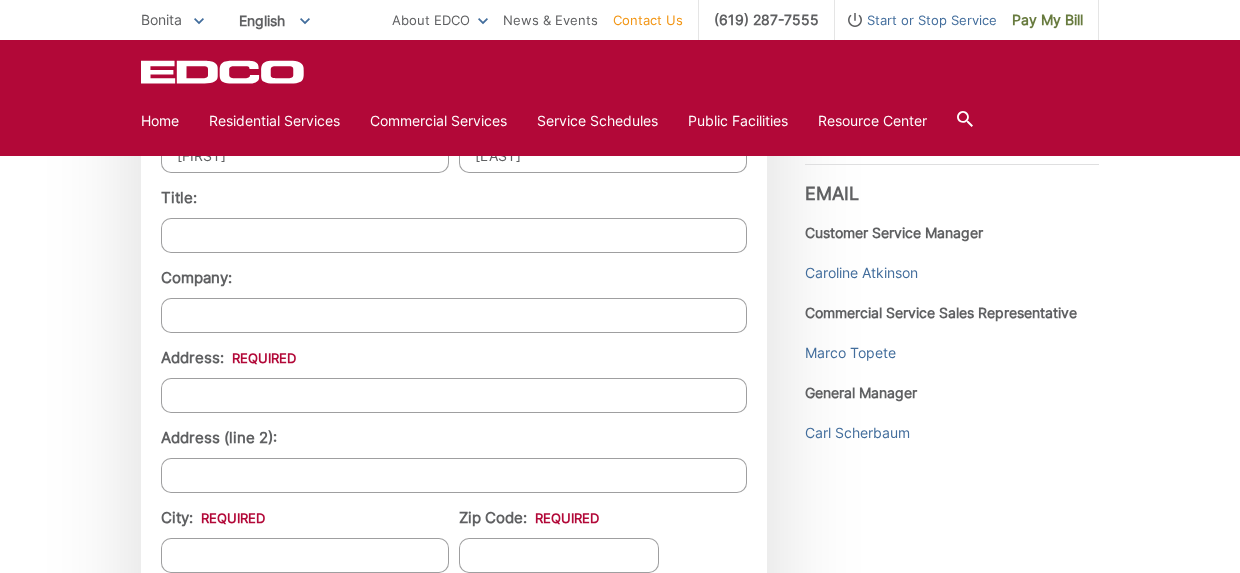 type on "Engstrom" 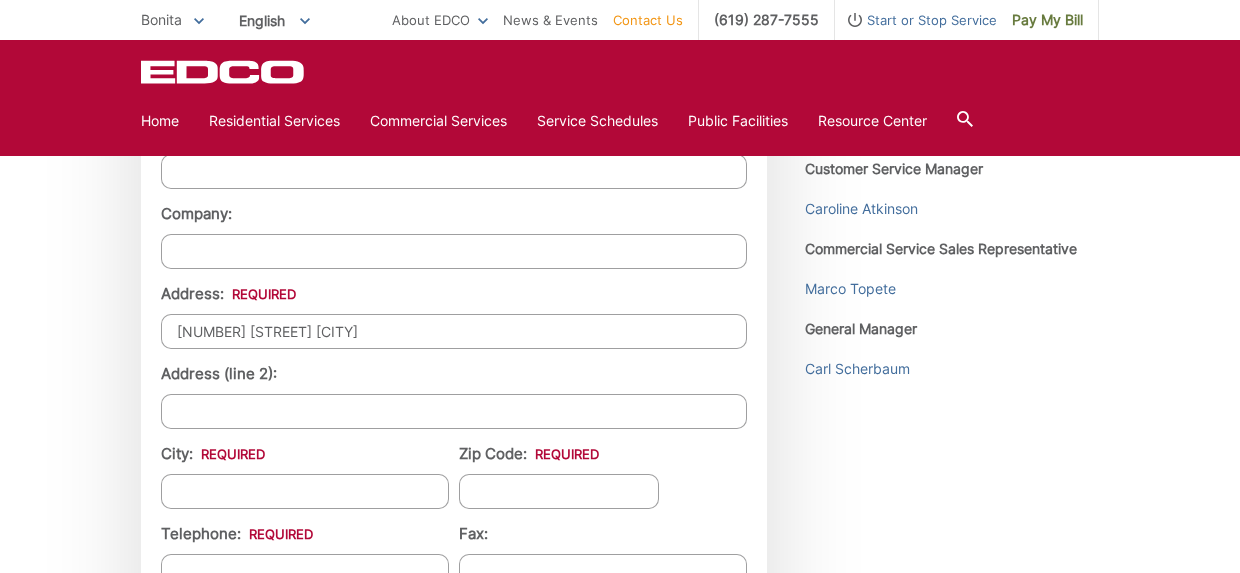 scroll, scrollTop: 1778, scrollLeft: 0, axis: vertical 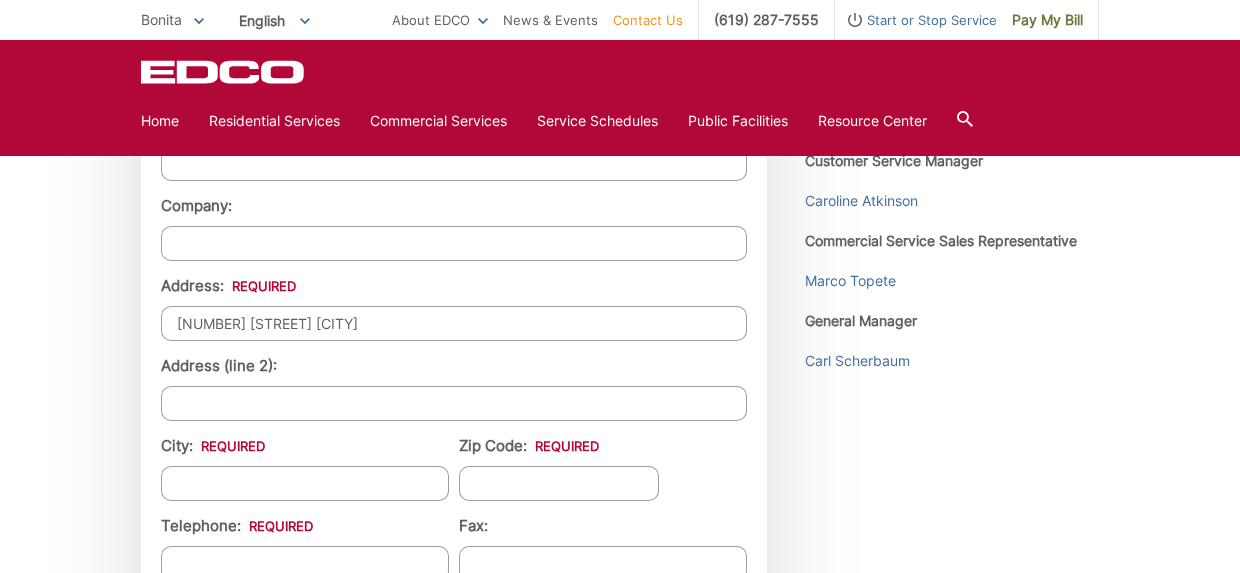 type on "5950 Lazy Trail Court" 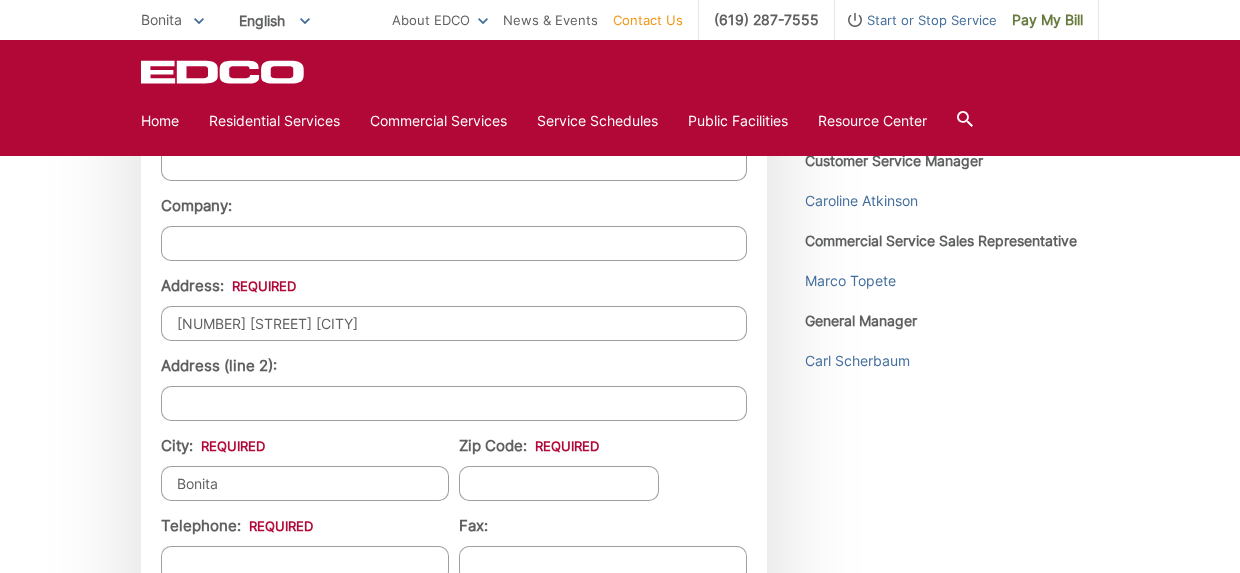 type on "Bonita" 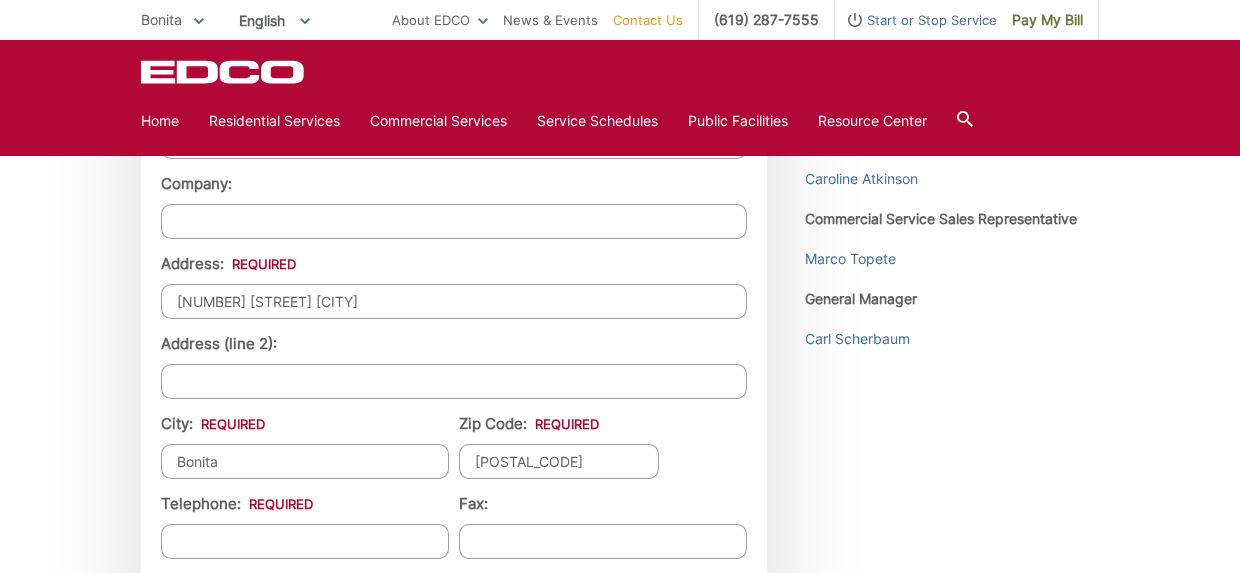 scroll, scrollTop: 1933, scrollLeft: 0, axis: vertical 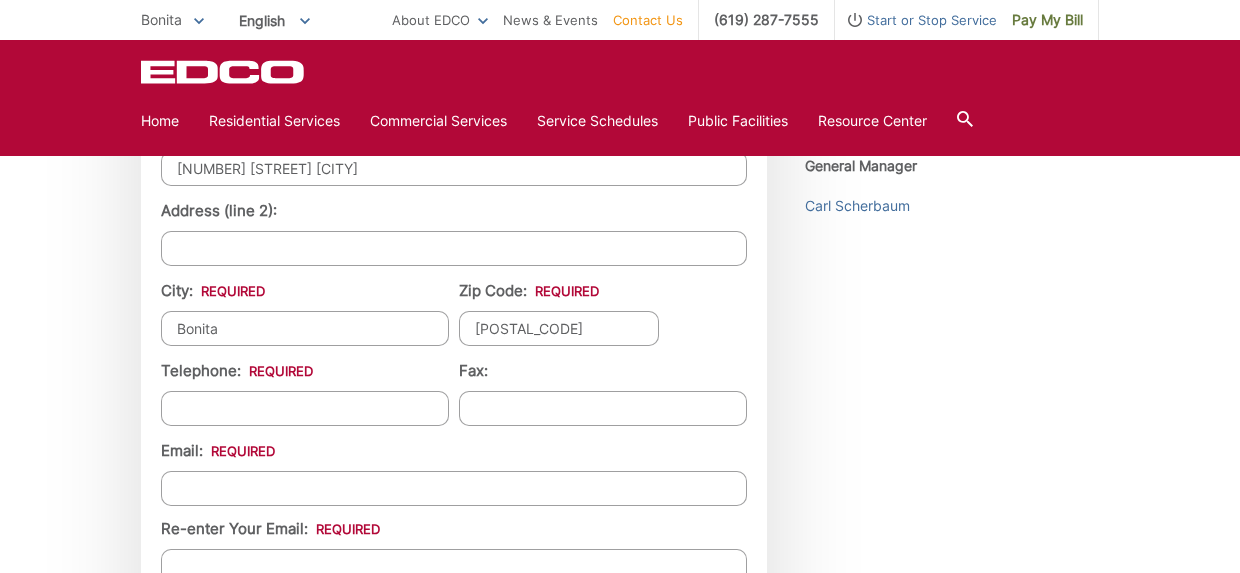 type on "91902" 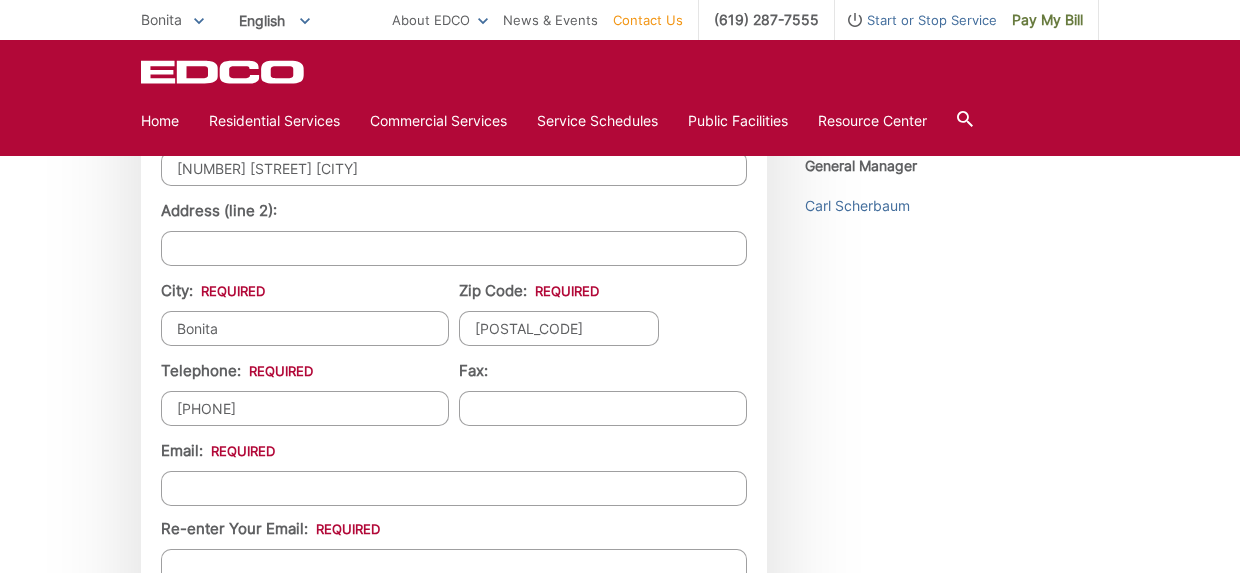 type on "(619) 884-3799" 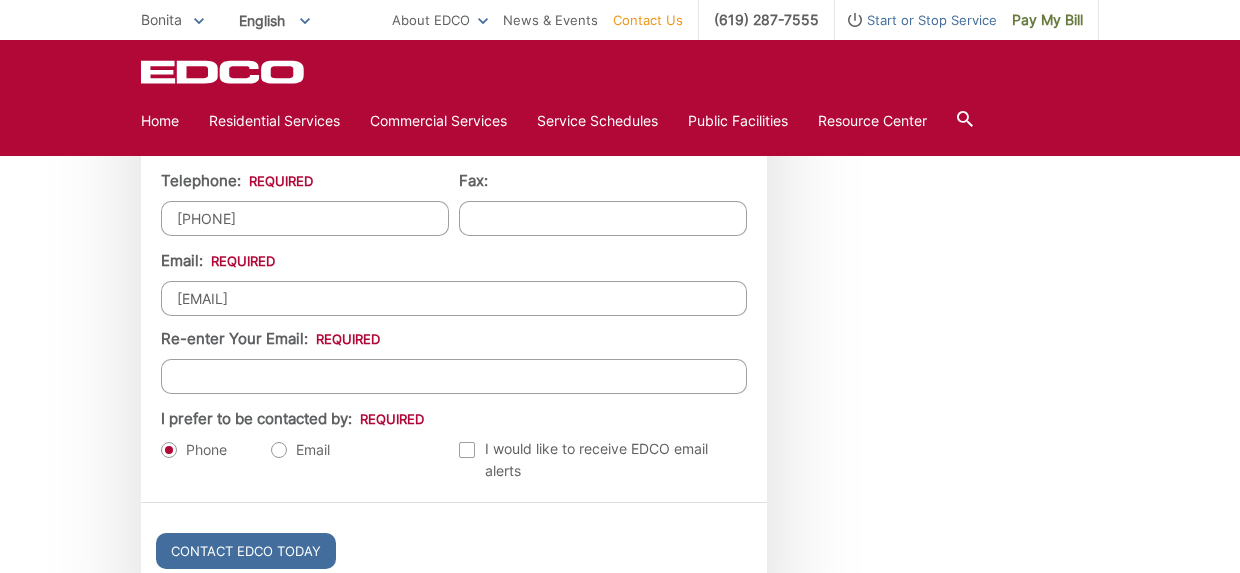 scroll, scrollTop: 2125, scrollLeft: 0, axis: vertical 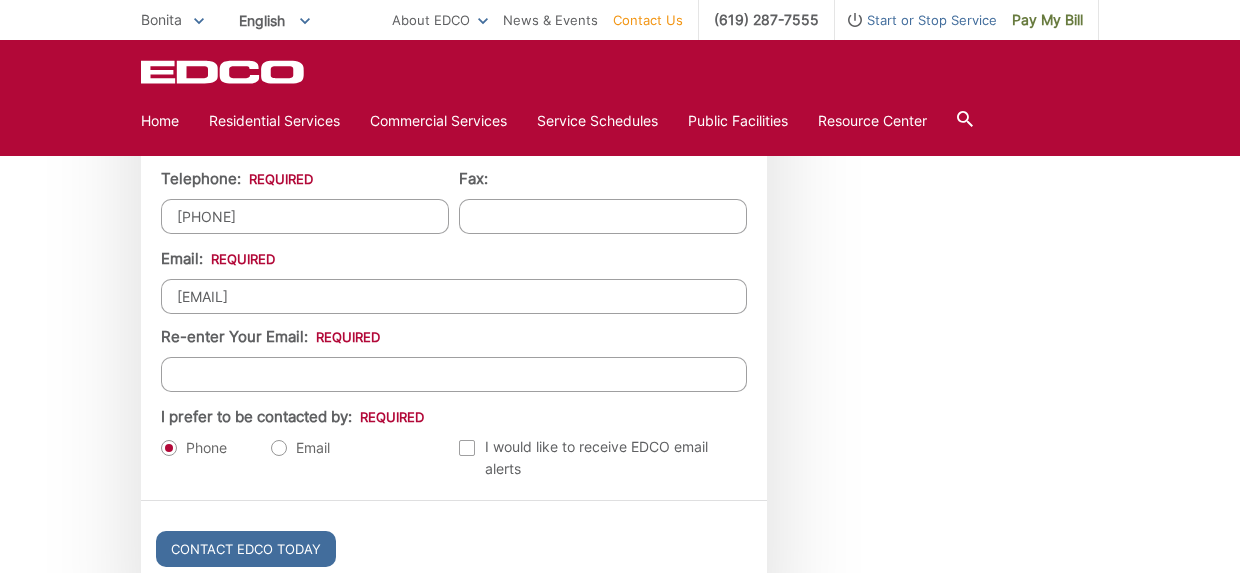 type on "darejanine@hotmail.com" 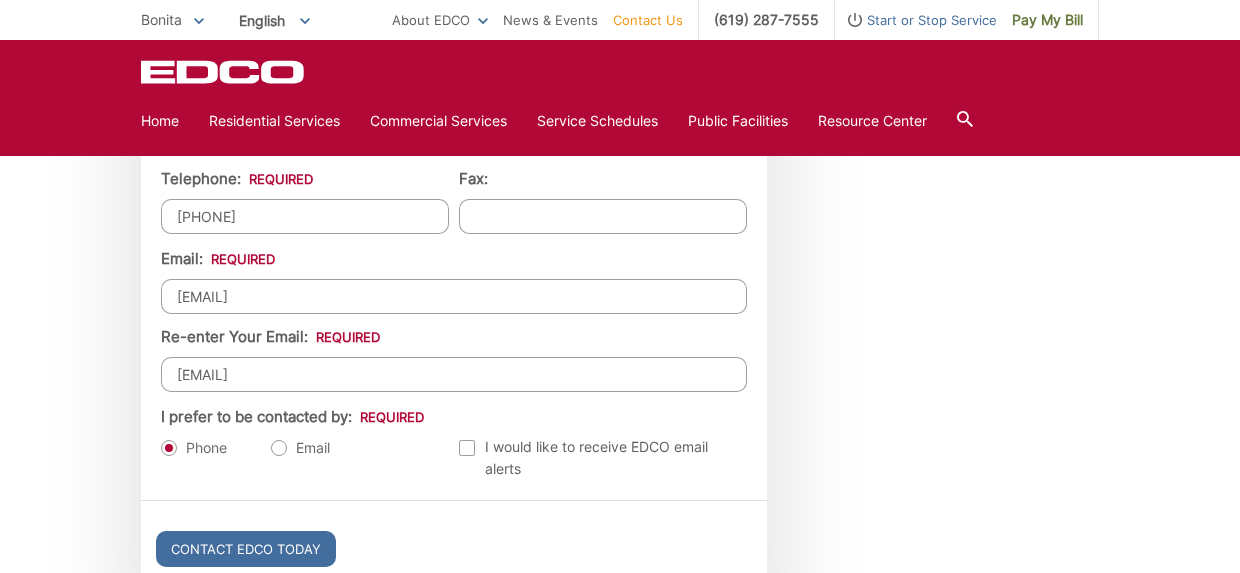 type on "darejanine@hotmail.com" 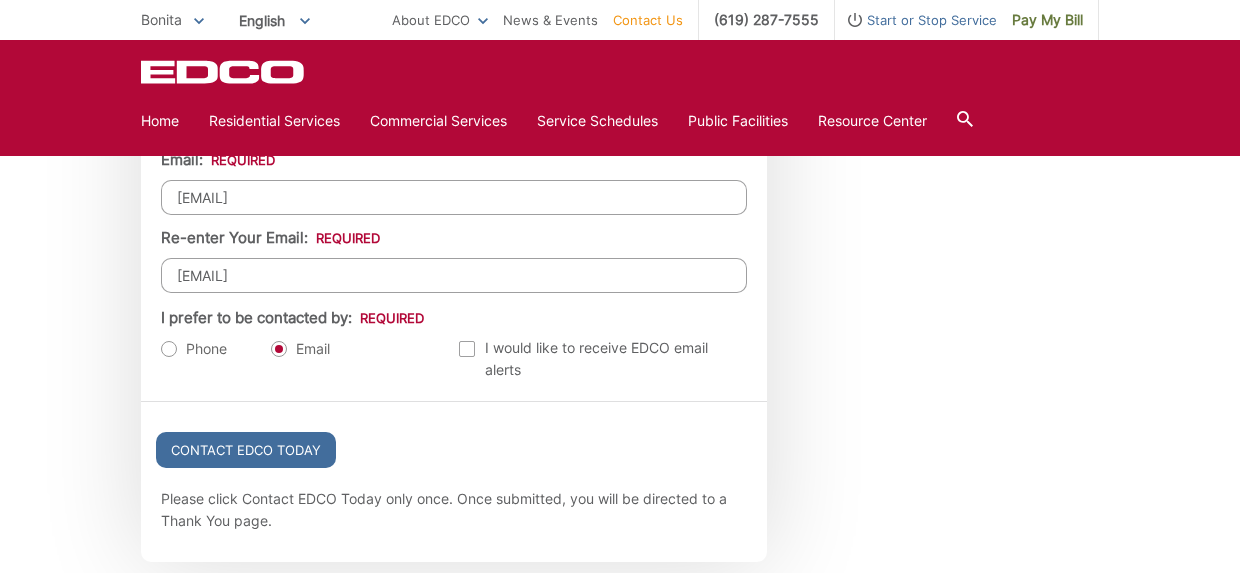scroll, scrollTop: 2226, scrollLeft: 0, axis: vertical 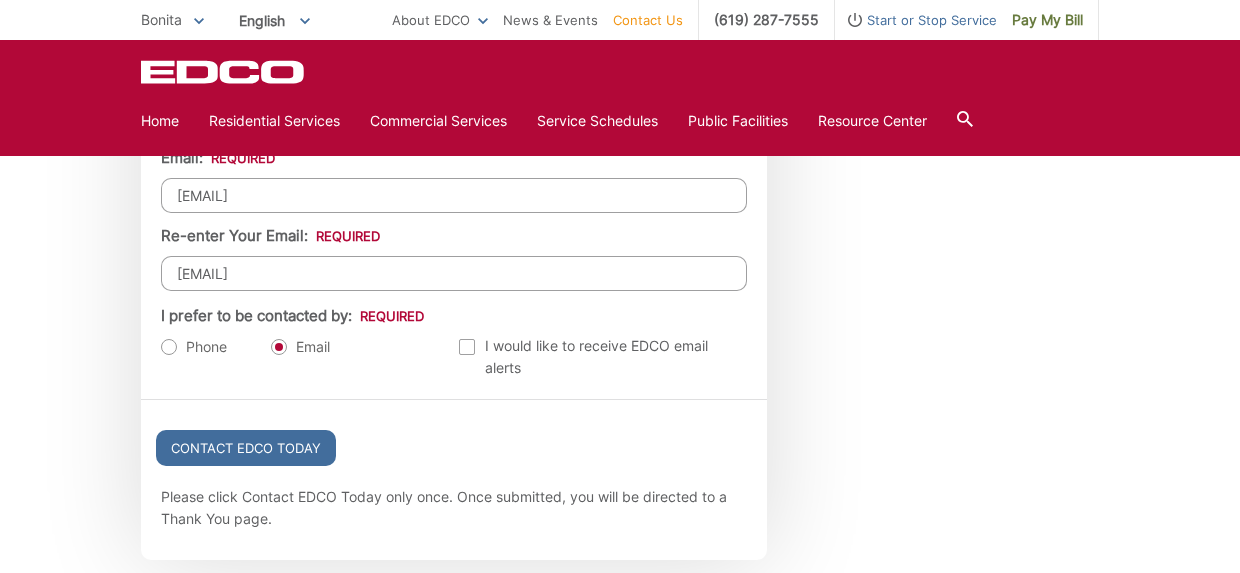 click on "I would like to receive EDCO email alerts" at bounding box center [603, 357] 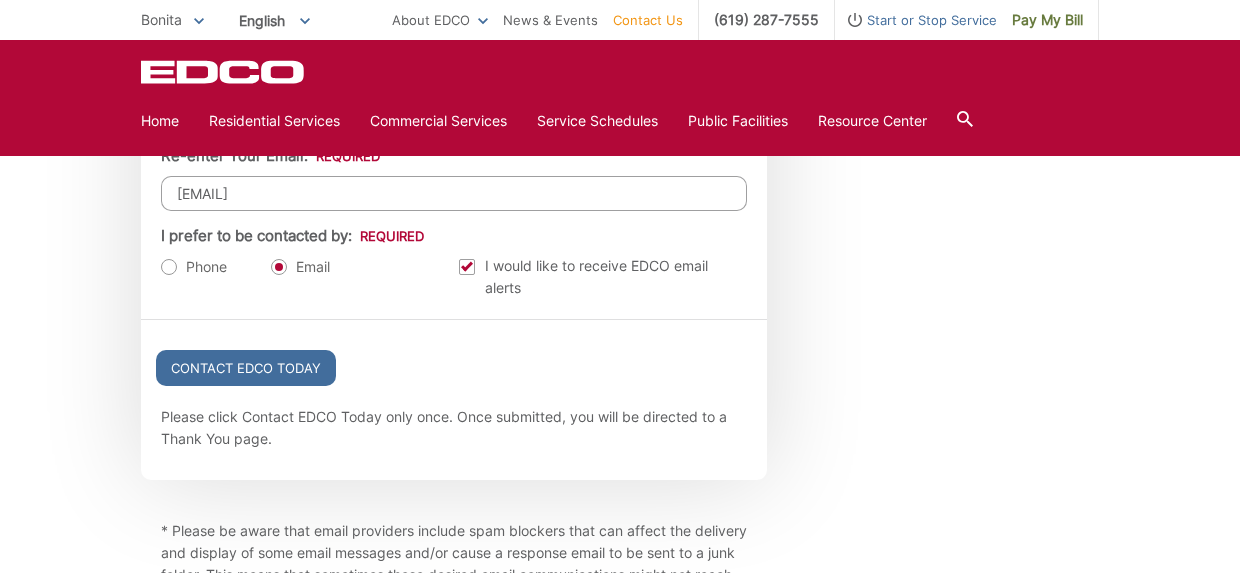 scroll, scrollTop: 2307, scrollLeft: 0, axis: vertical 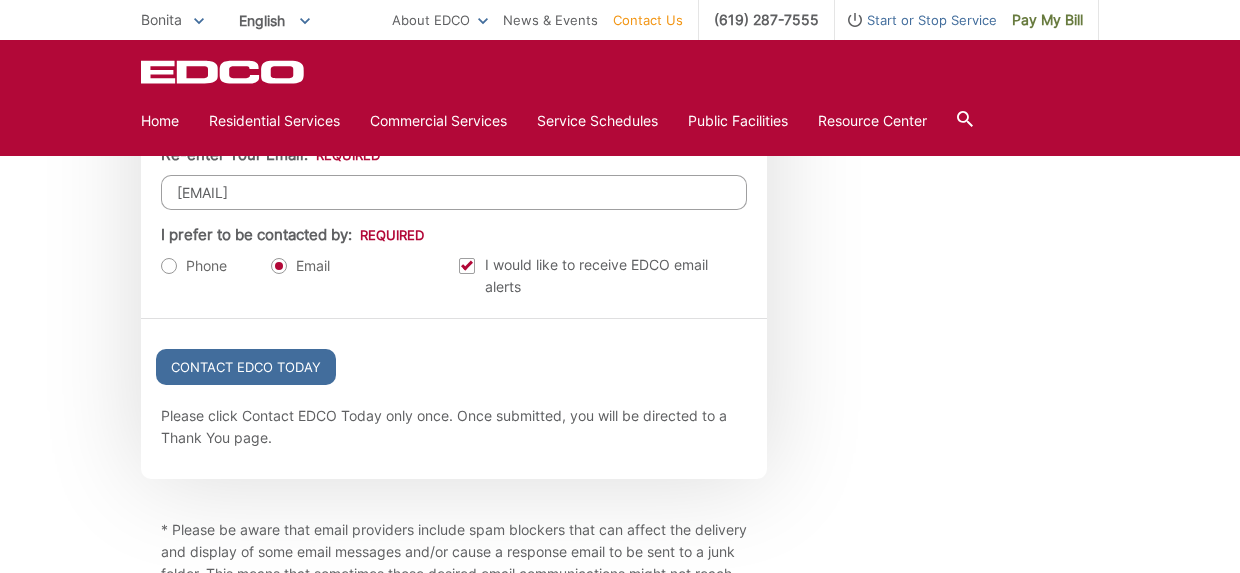 click on "Contact EDCO Today" at bounding box center (246, 367) 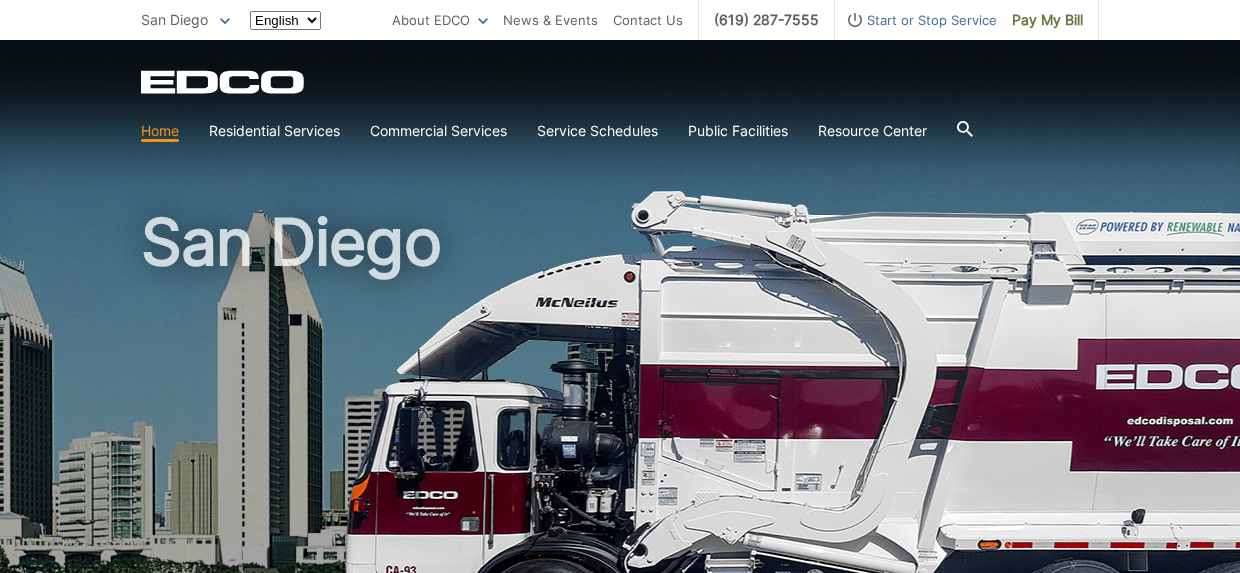 scroll, scrollTop: 0, scrollLeft: 0, axis: both 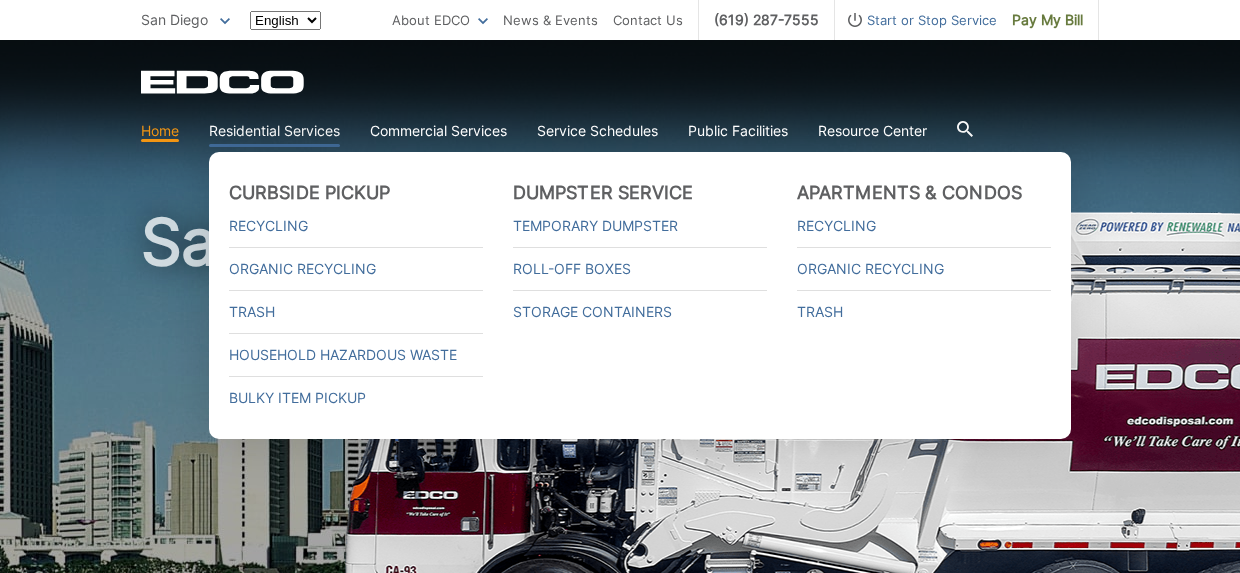 click on "Residential Services" at bounding box center (274, 131) 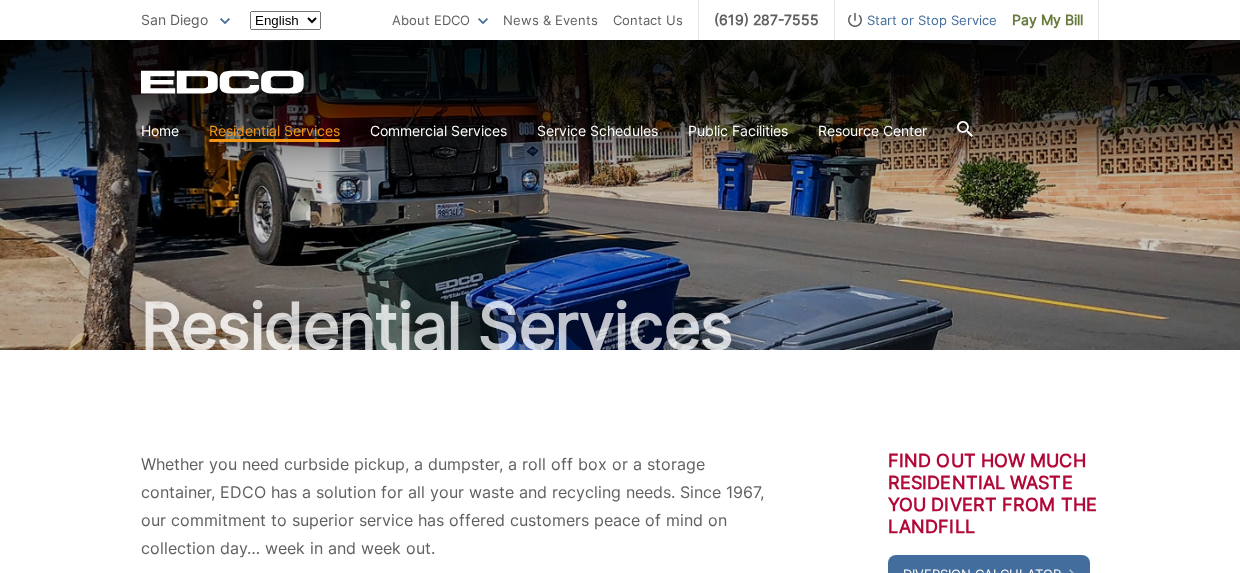 scroll, scrollTop: 0, scrollLeft: 0, axis: both 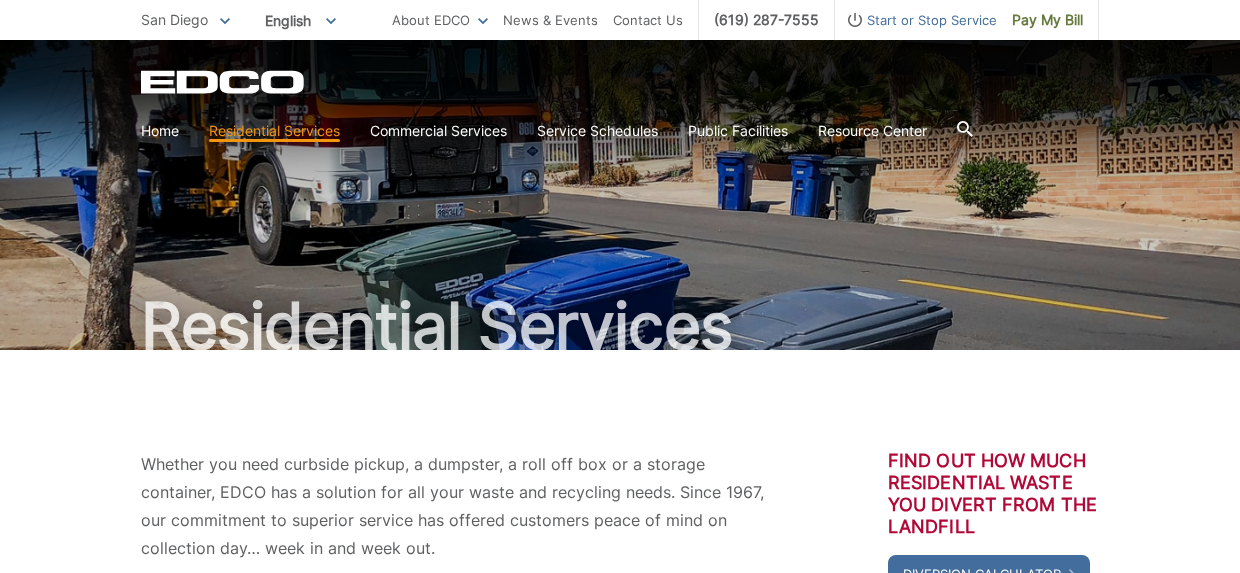 click on "Trash" at bounding box center [0, 0] 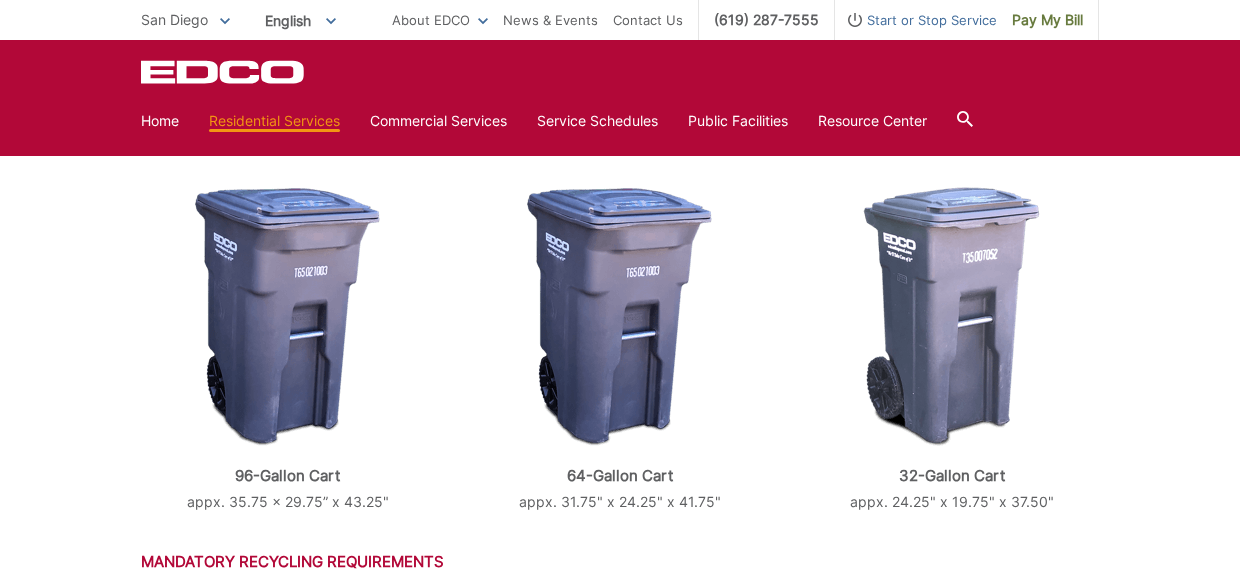 scroll, scrollTop: 698, scrollLeft: 0, axis: vertical 